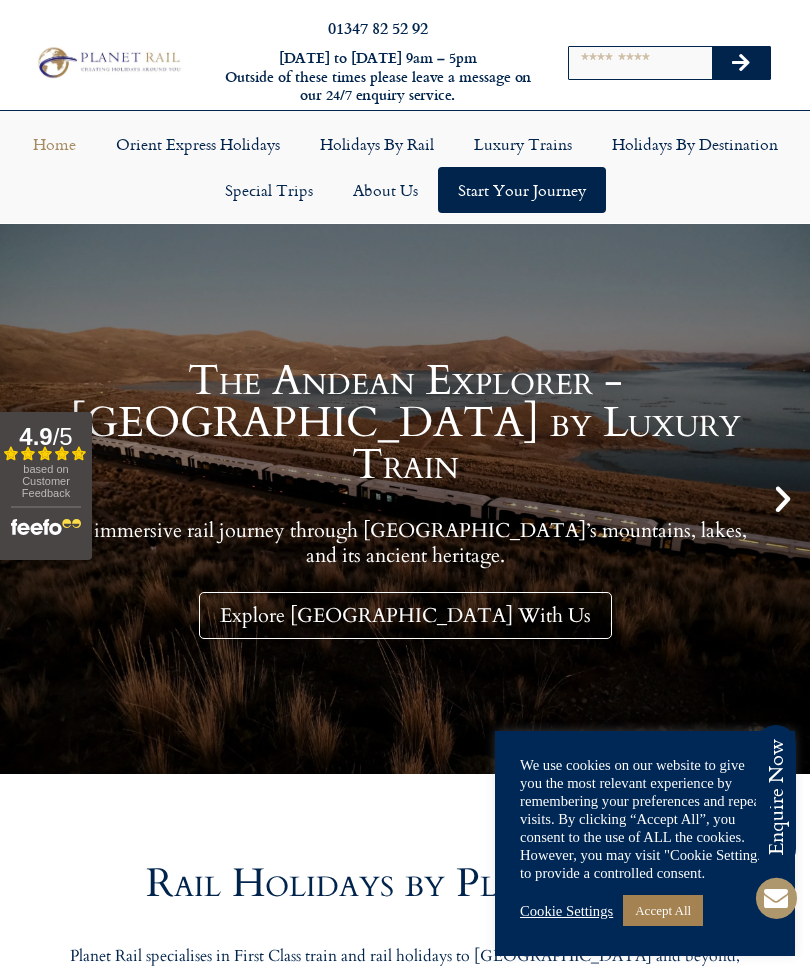 scroll, scrollTop: 0, scrollLeft: 0, axis: both 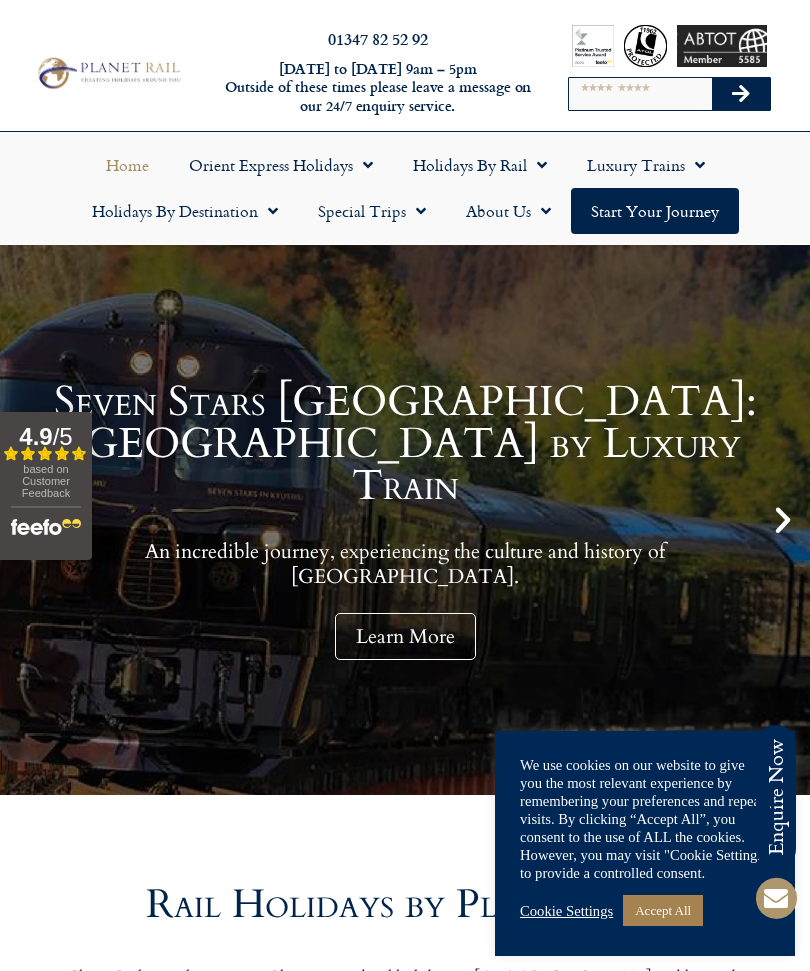 click on "Accept All" at bounding box center [663, 910] 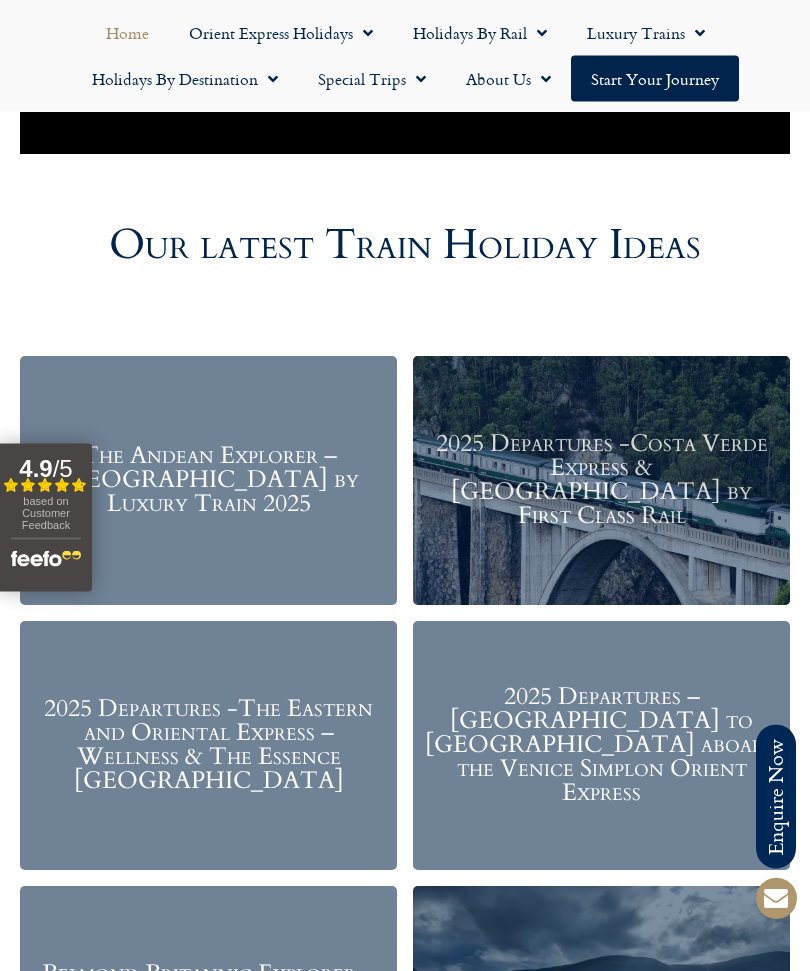 scroll, scrollTop: 2202, scrollLeft: 0, axis: vertical 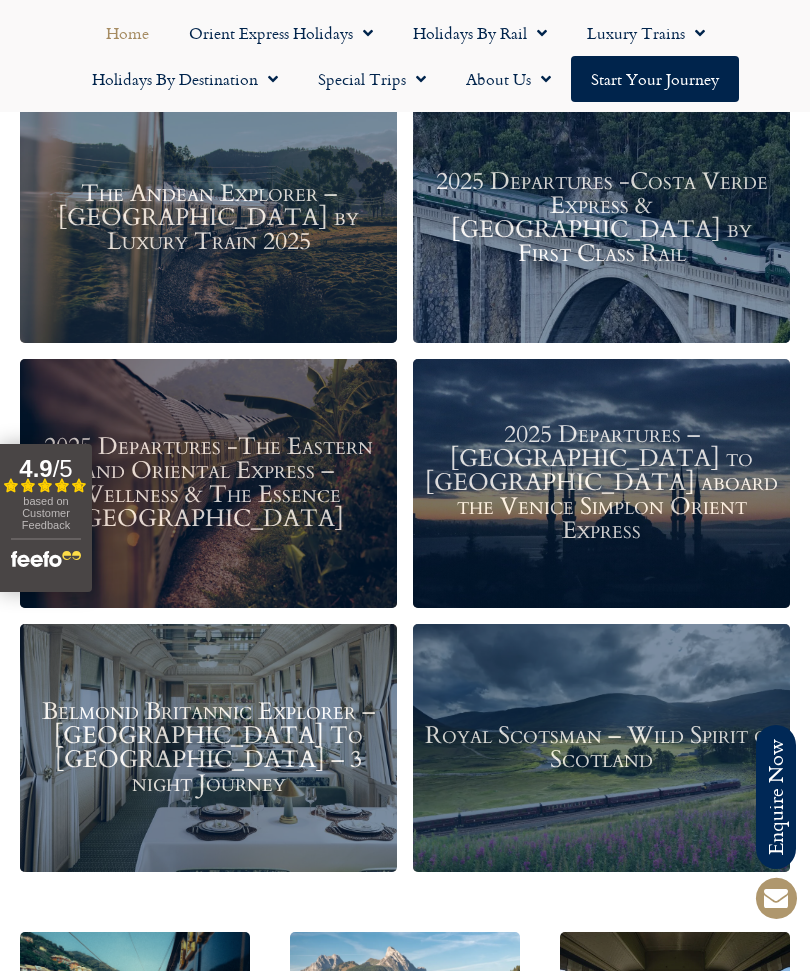 click on "2025 Departures – Istanbul to Paris aboard the Venice Simplon Orient Express" at bounding box center (601, 483) 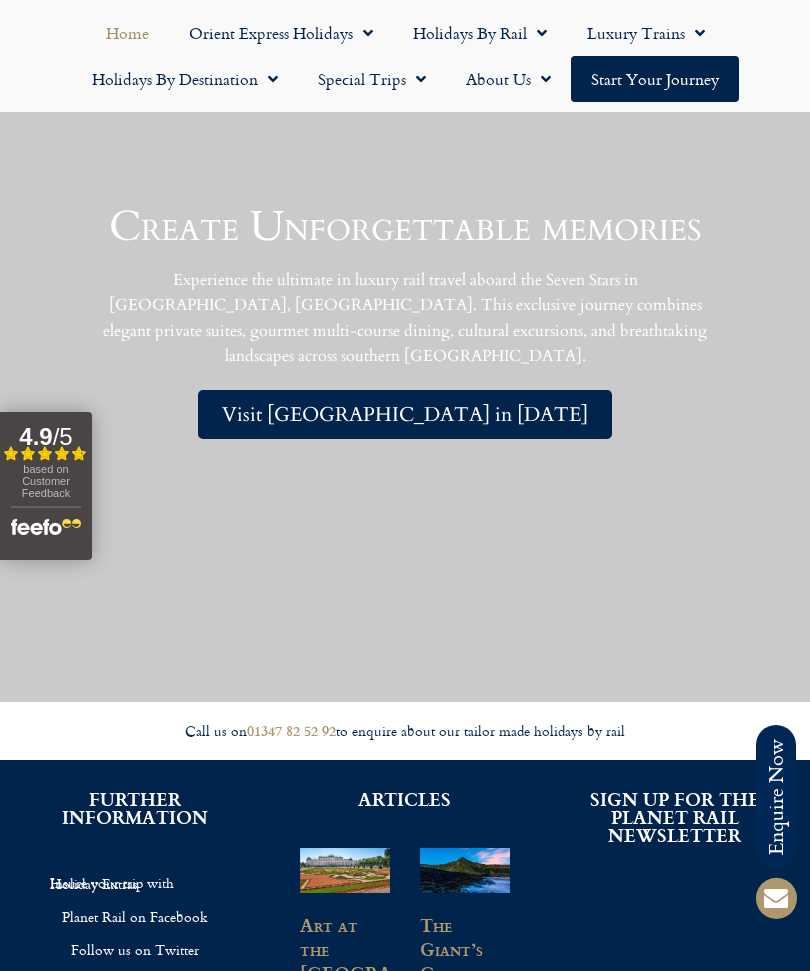 scroll, scrollTop: 3975, scrollLeft: 0, axis: vertical 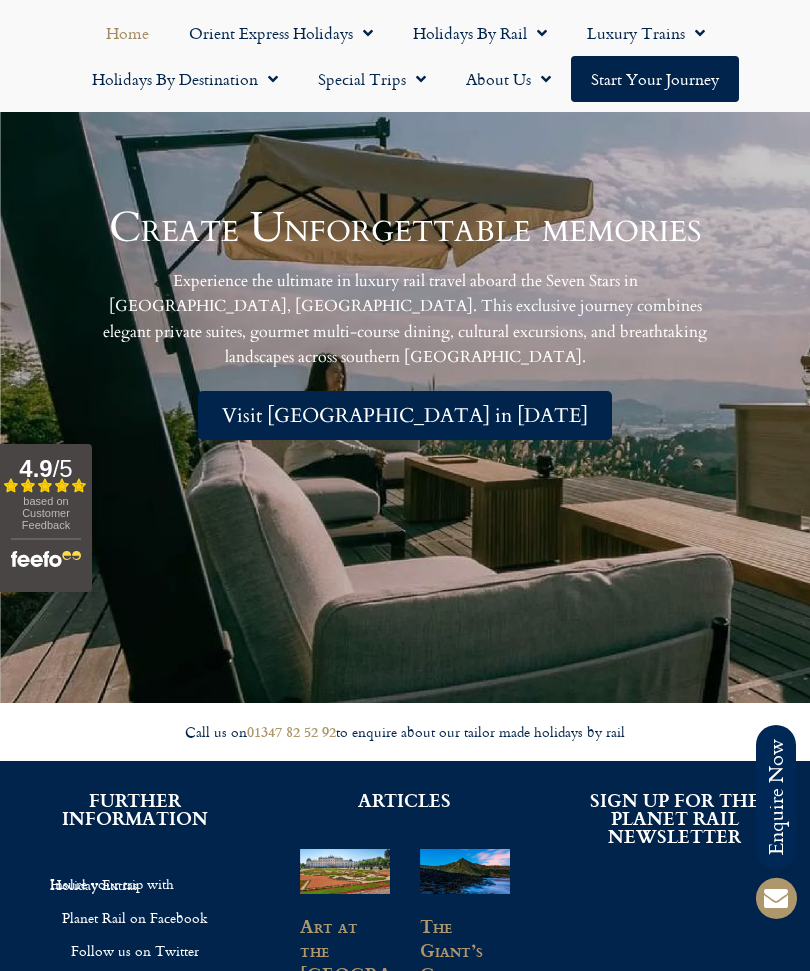 click on "SIGN UP FOR THE PLANET RAIL NEWSLETTER" at bounding box center (675, 818) 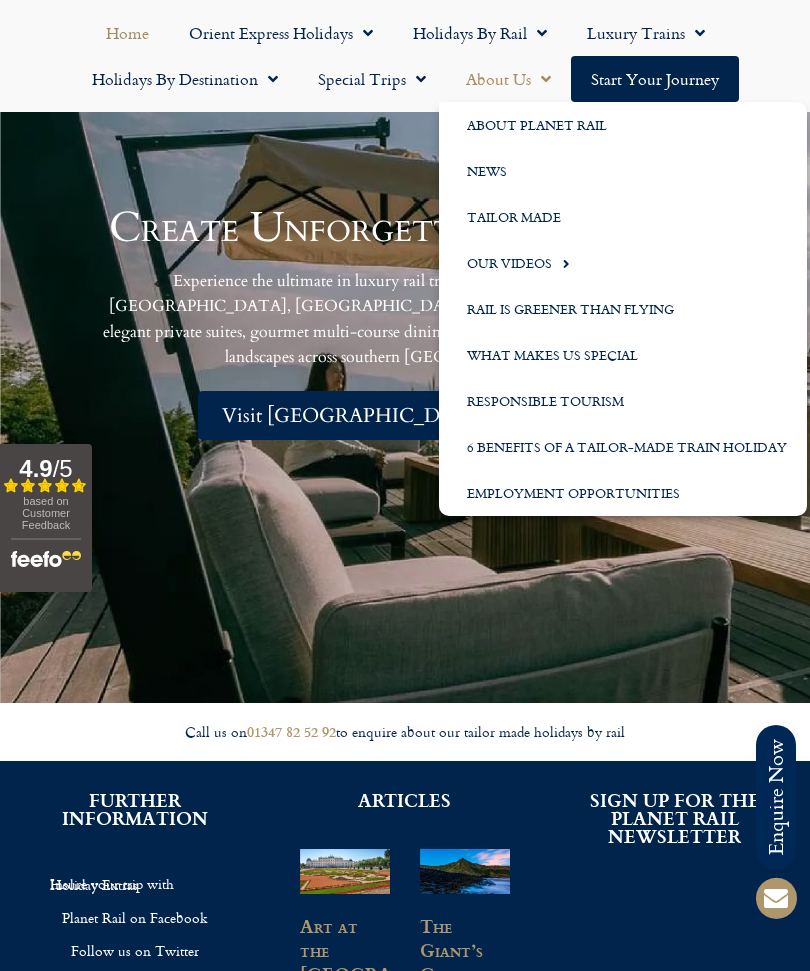 click on "News" 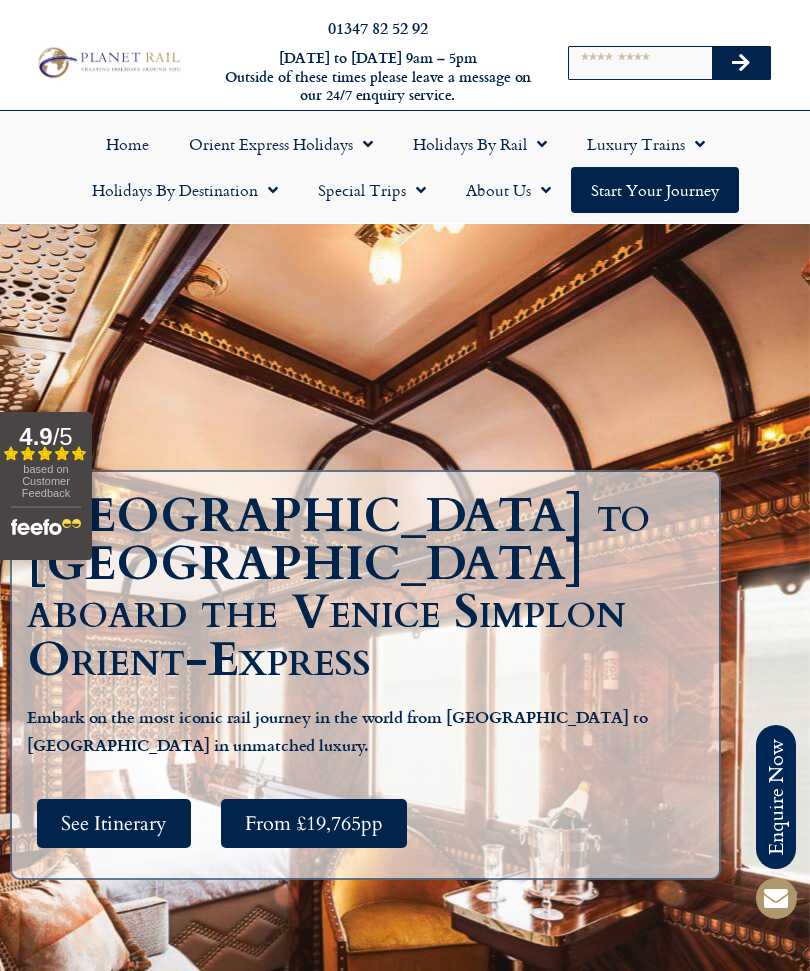 scroll, scrollTop: 0, scrollLeft: 0, axis: both 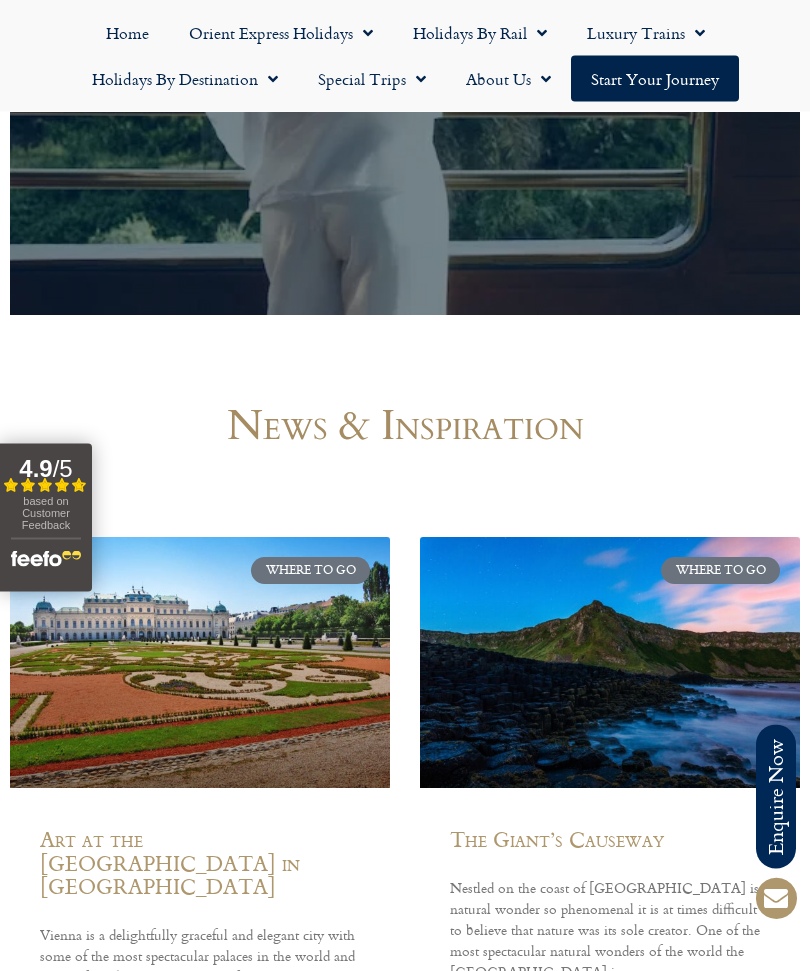 click on "News & Inspiration" at bounding box center (405, -19) 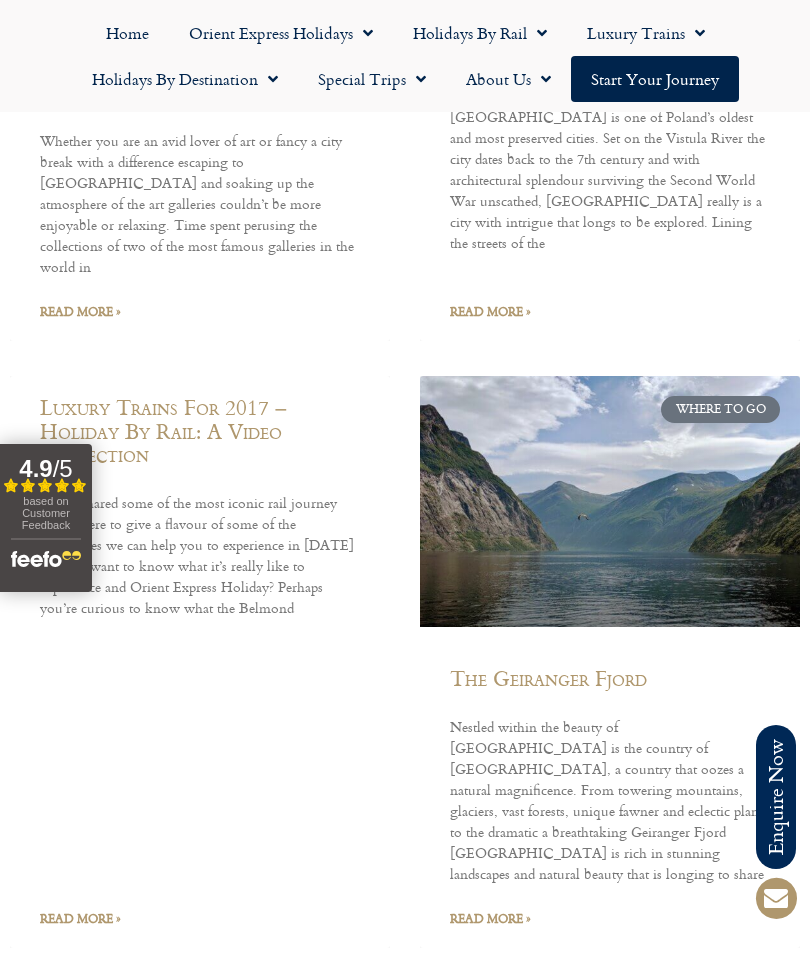 scroll, scrollTop: 2533, scrollLeft: 0, axis: vertical 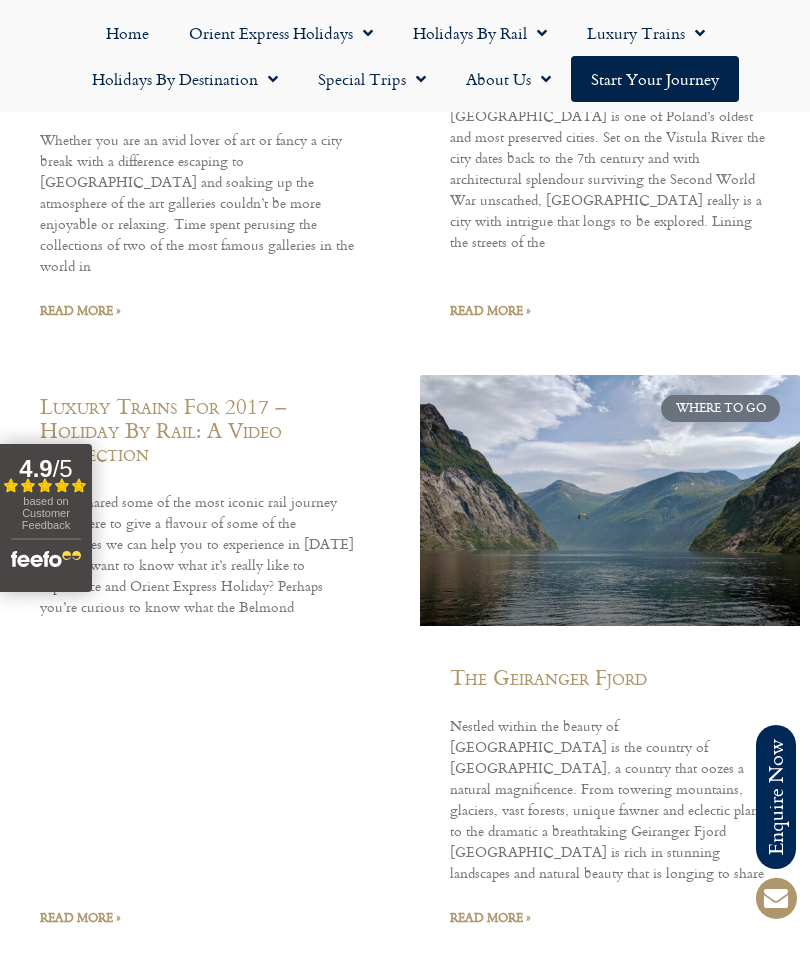 click on "Where to go
The Geiranger Fjord
Nestled within the beauty of Scandinavia is the country of Norway, a country that oozes a natural magnificence. From towering mountains, glaciers, vast forests, unique fawner and eclectic plants to the dramatic a breathtaking Geiranger Fjord Norway is rich in stunning landscapes and natural beauty that is longing to share
Read More »" at bounding box center [610, 661] 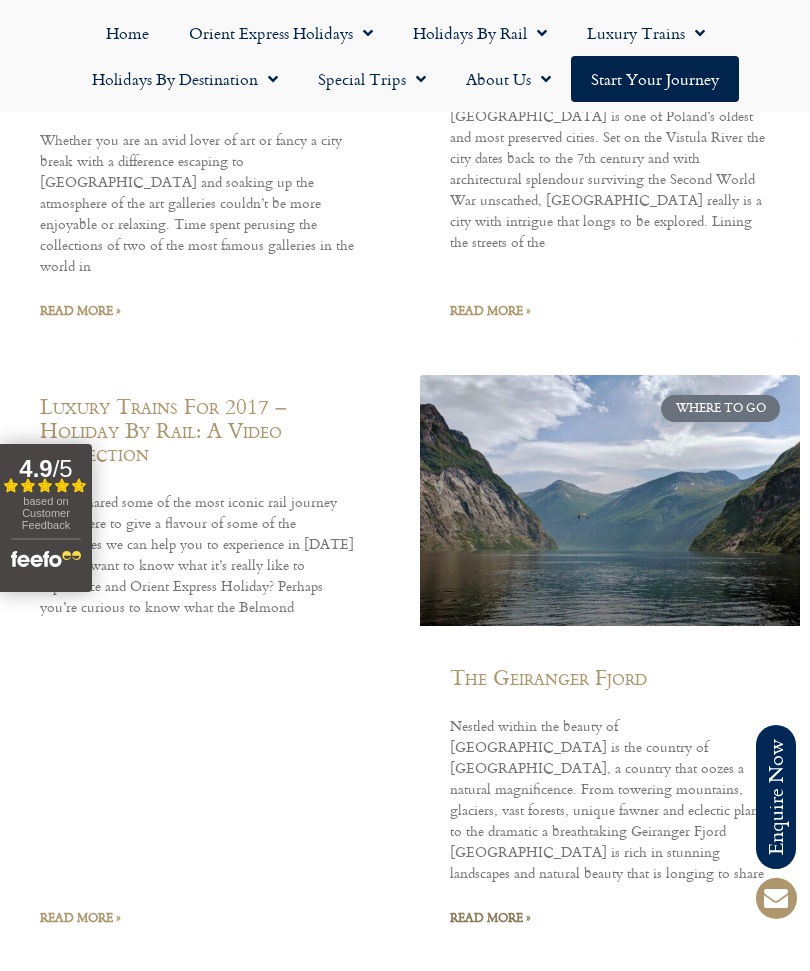 click on "Read More »" at bounding box center (490, 918) 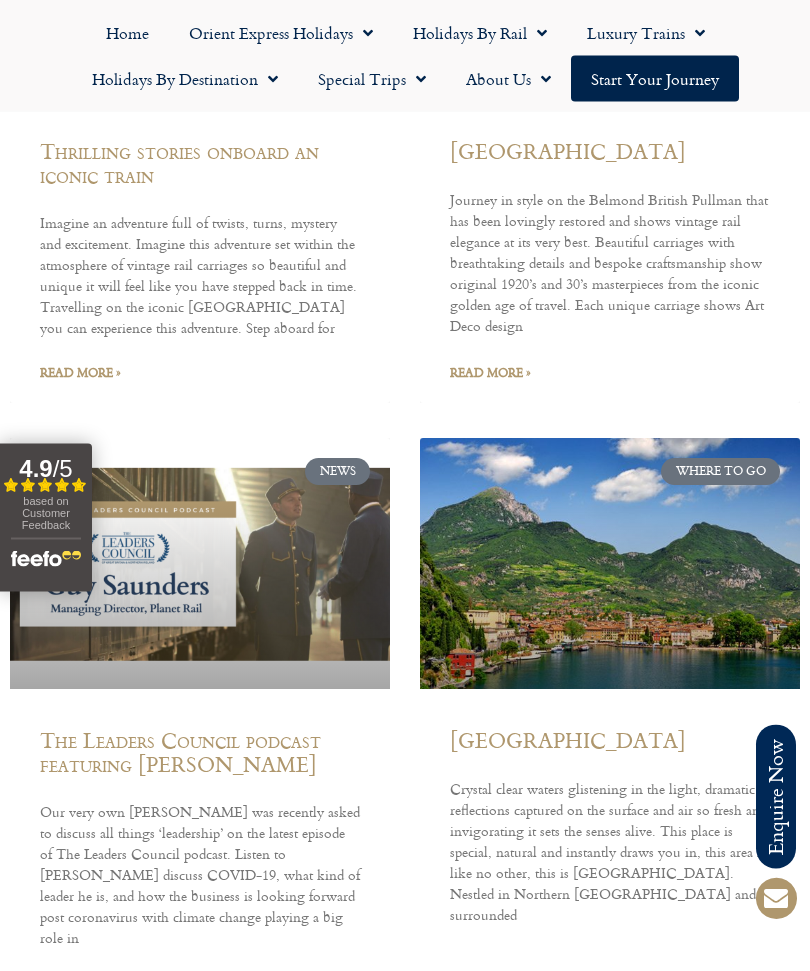scroll, scrollTop: 5516, scrollLeft: 0, axis: vertical 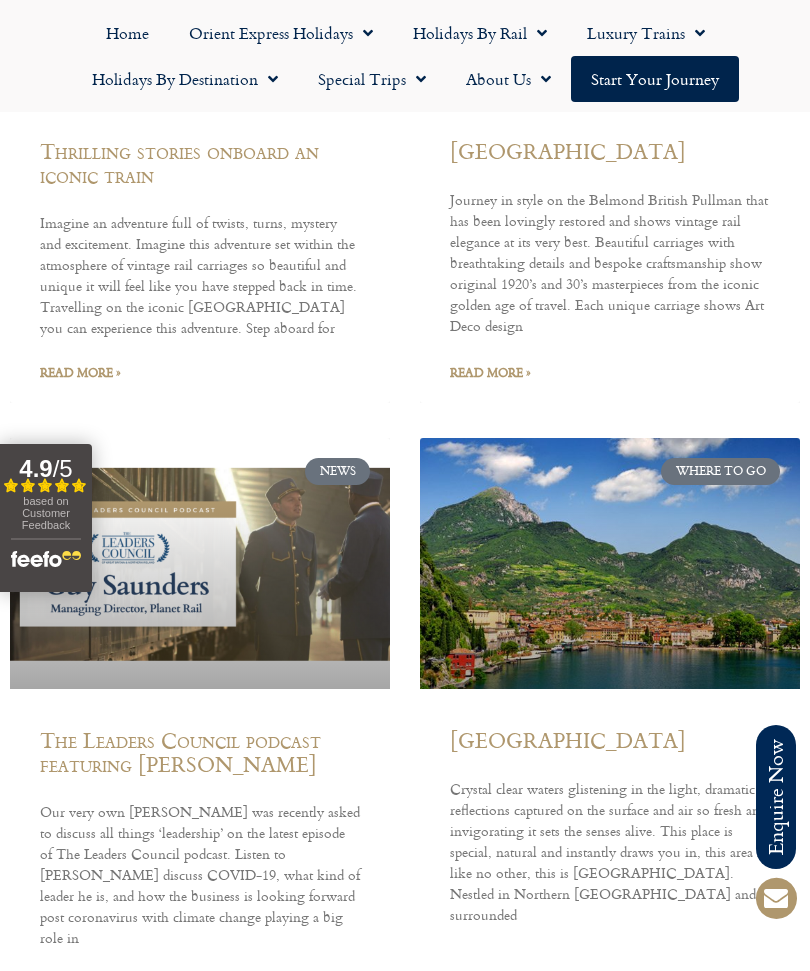 click on "Lake Garda" at bounding box center [568, 740] 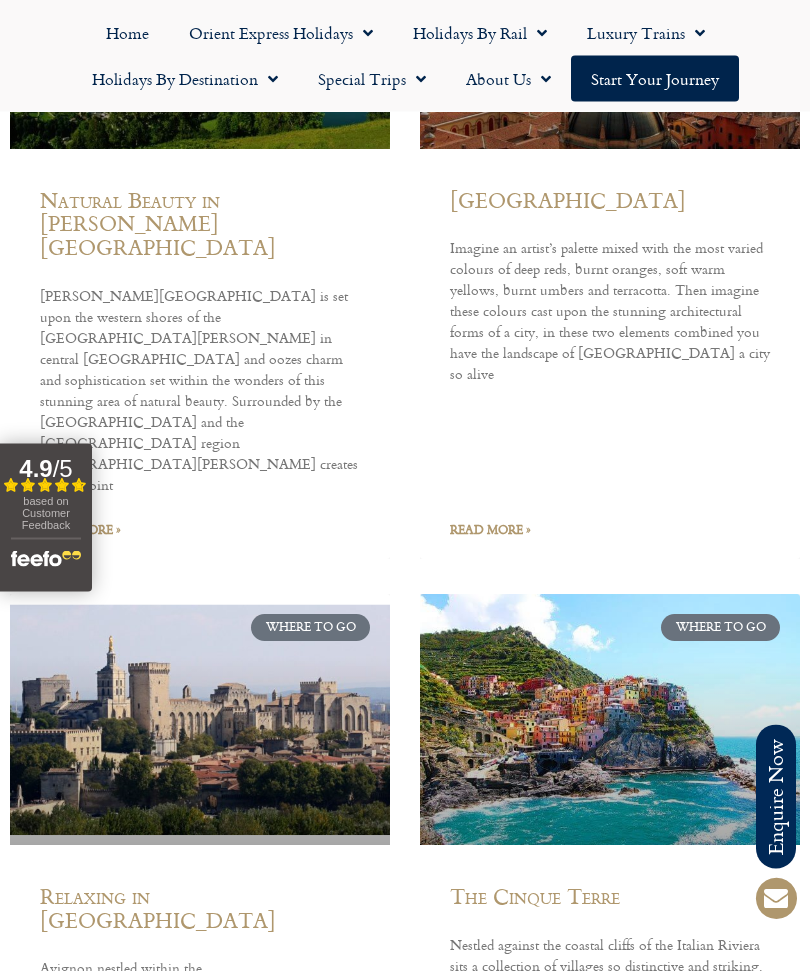 scroll, scrollTop: 6666, scrollLeft: 0, axis: vertical 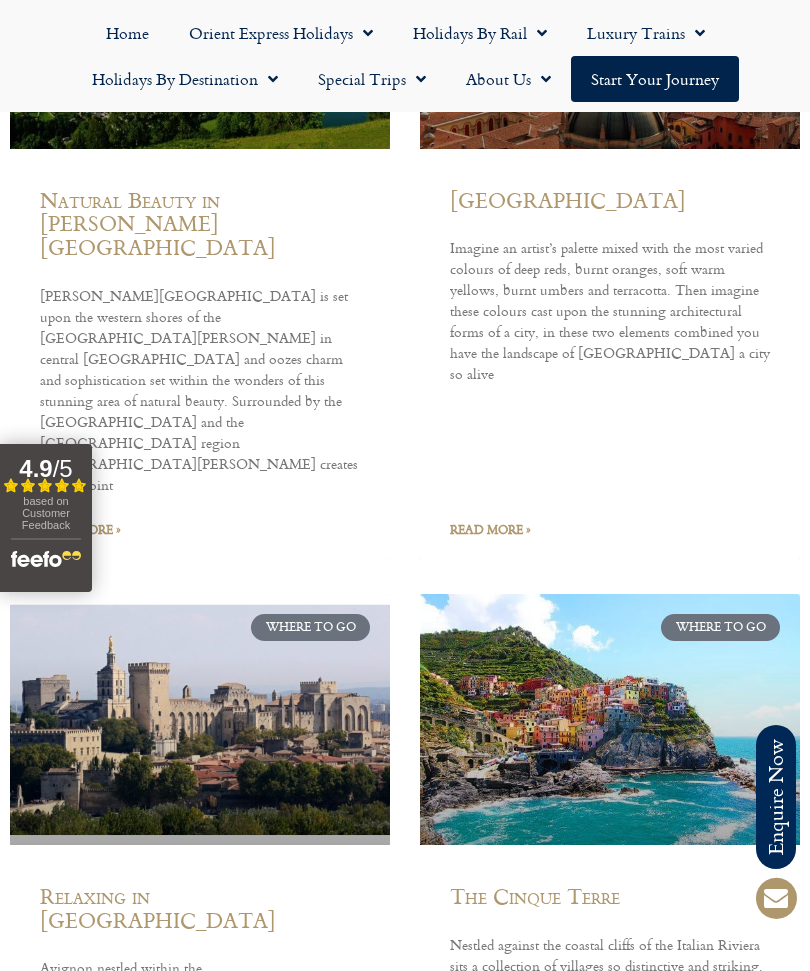 click on "The Cinque Terre" at bounding box center [535, 896] 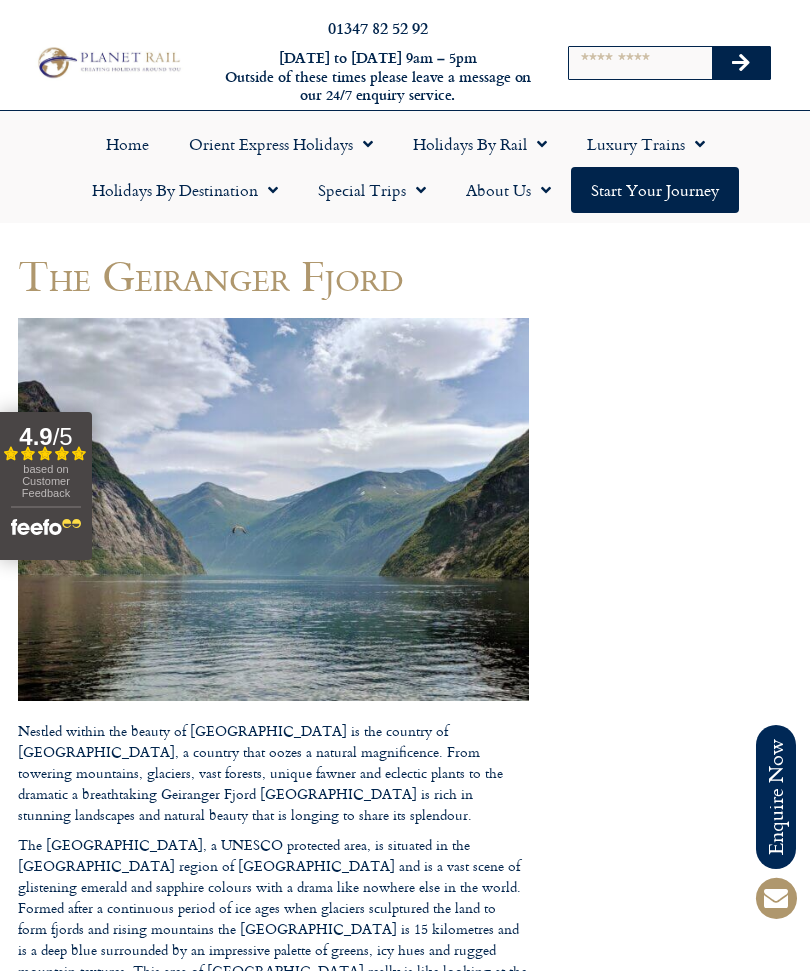 scroll, scrollTop: 0, scrollLeft: 0, axis: both 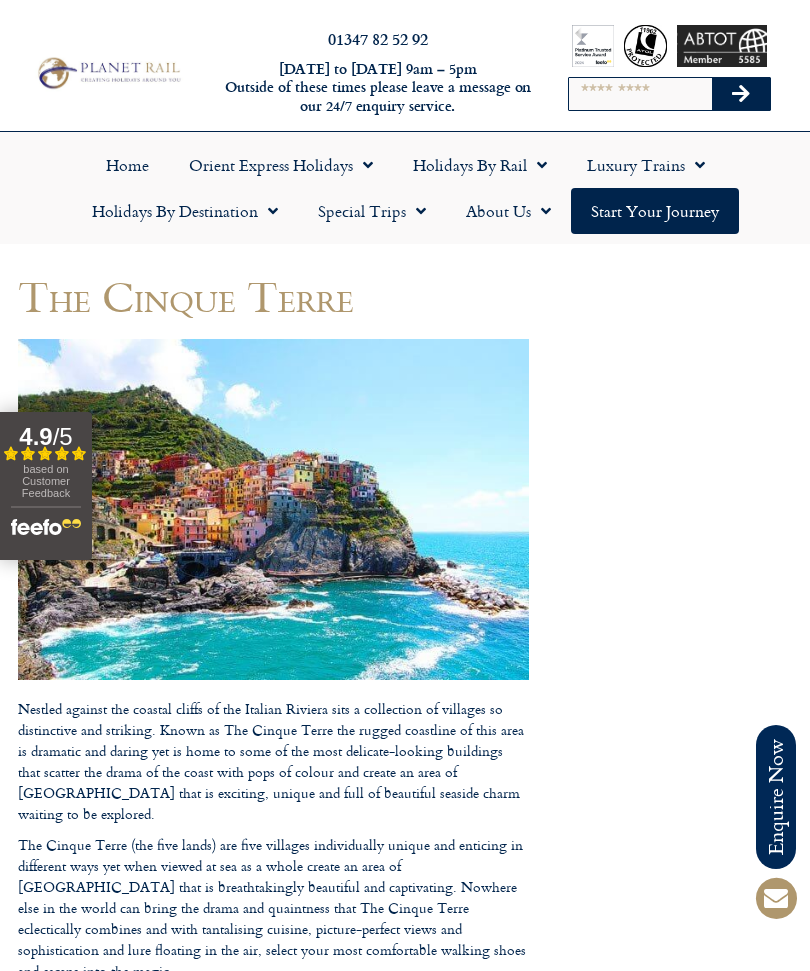 click on "Call us on  [PHONE_NUMBER]  to enquire about our tailor made holidays by rail
FURTHER INFORMATION
Insure your trip with Holiday Extras
Planet Rail on Facebook
Follow us on Twitter
Booking Conditions
Terms of Use
Privacy & Cookies
Employment Opportunities
Insure your trip with Holiday Extras
Planet Rail on Facebook
Follow us on Twitter
Booking Conditions
Terms of Use
Privacy & Cookies
Employment Opportunities
ARTICLES
Art at the [GEOGRAPHIC_DATA] in [GEOGRAPHIC_DATA]" at bounding box center (405, 1300) 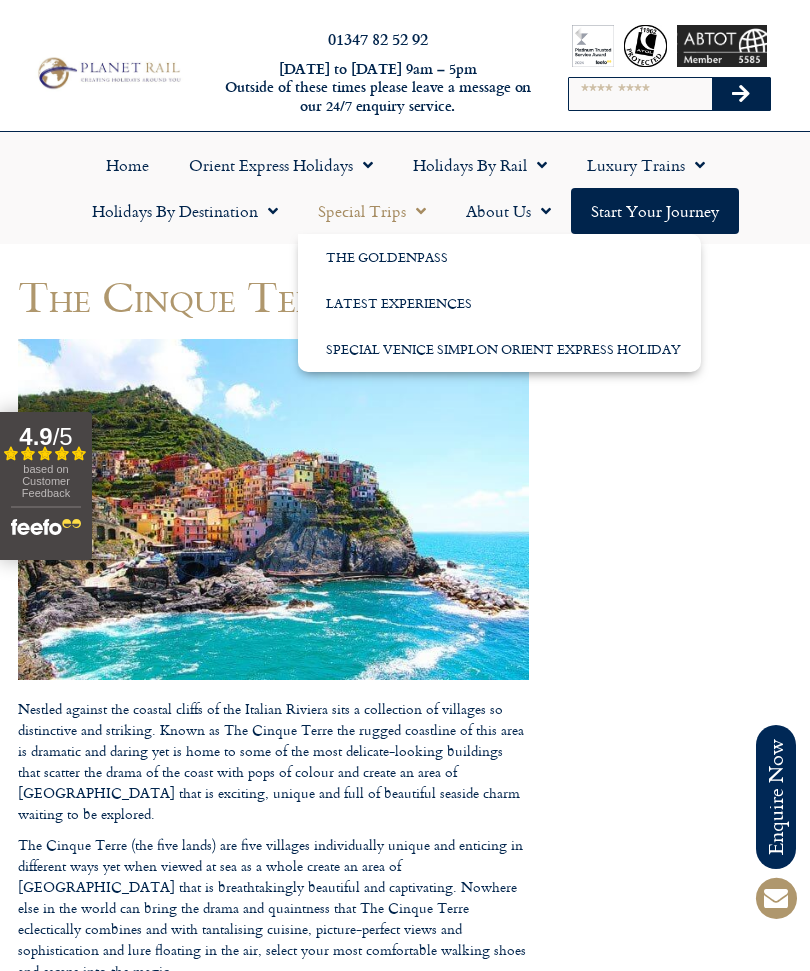click on "Latest Experiences" 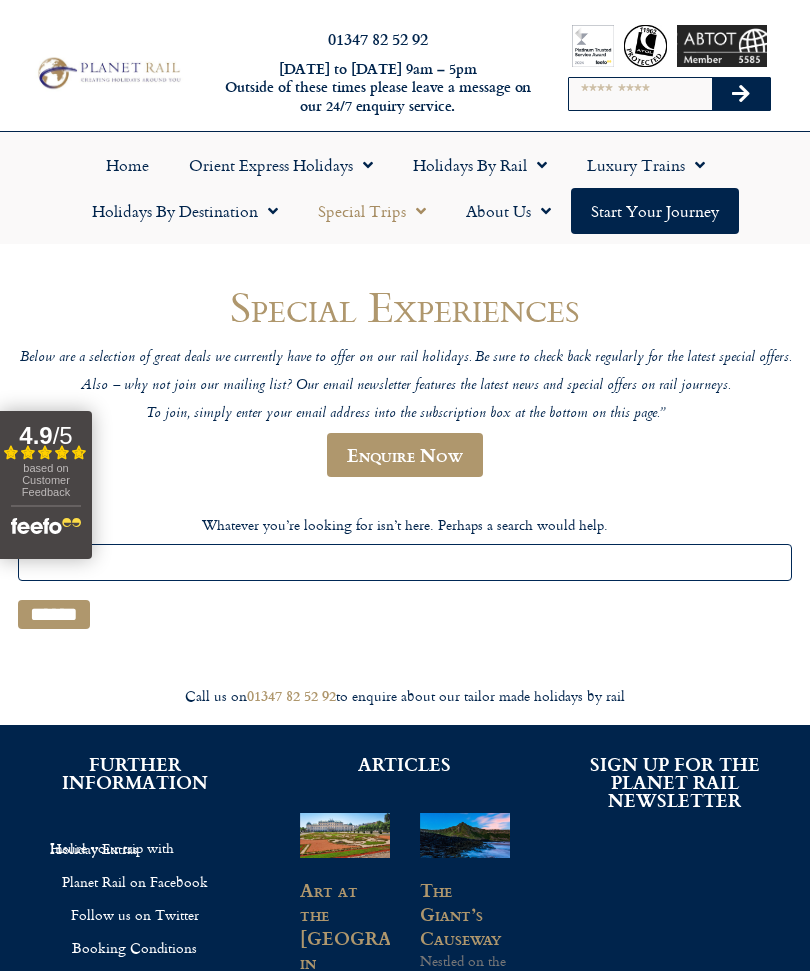 scroll, scrollTop: 12, scrollLeft: 0, axis: vertical 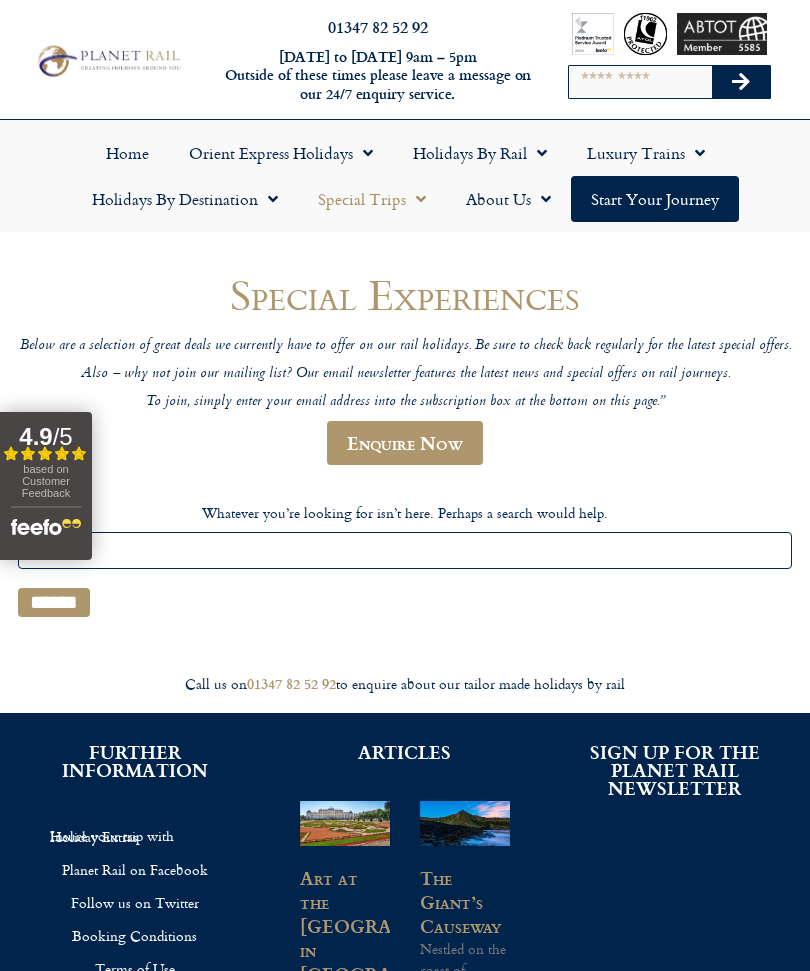 click on "Holidays by Destination" 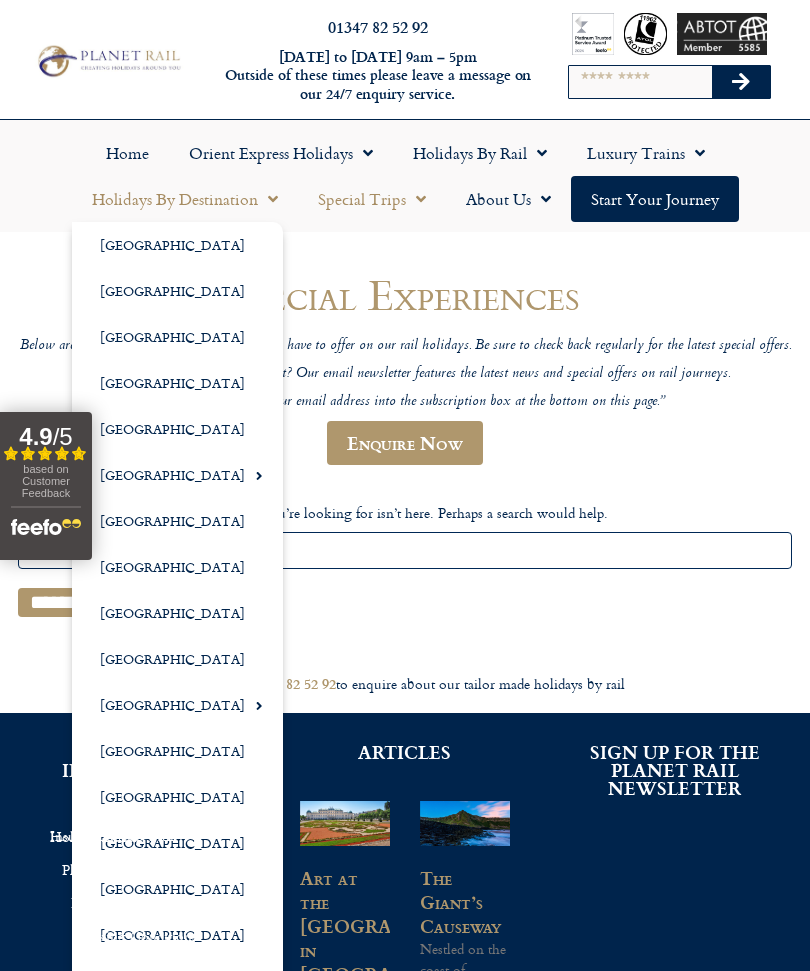click on "[GEOGRAPHIC_DATA]" 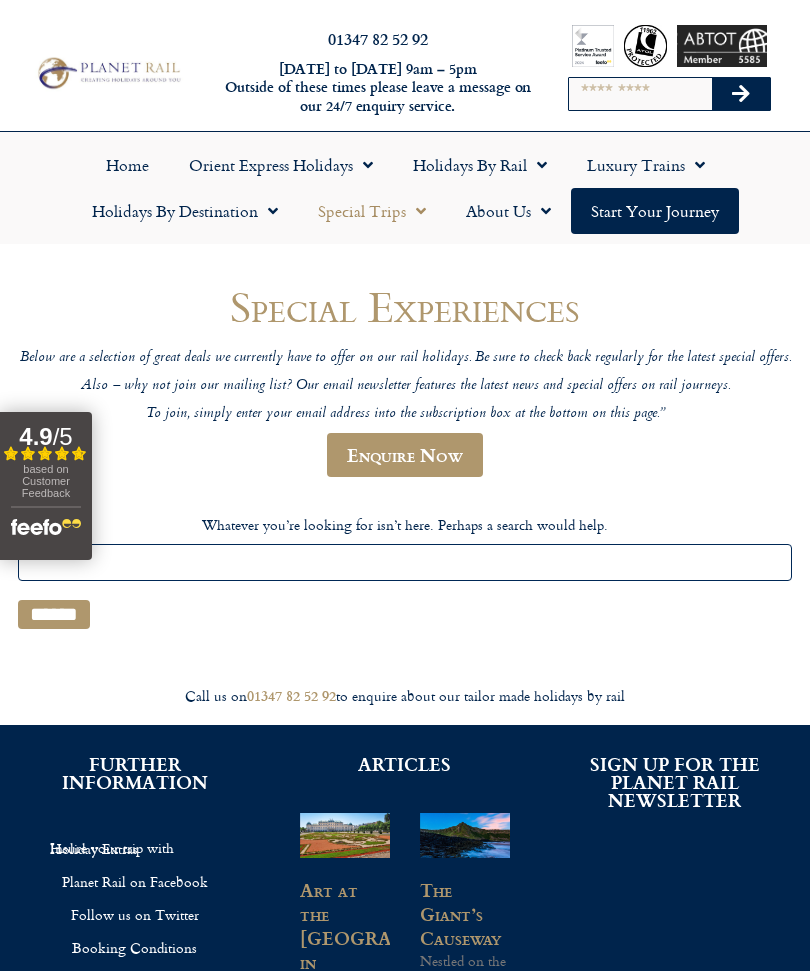 scroll, scrollTop: 12, scrollLeft: 0, axis: vertical 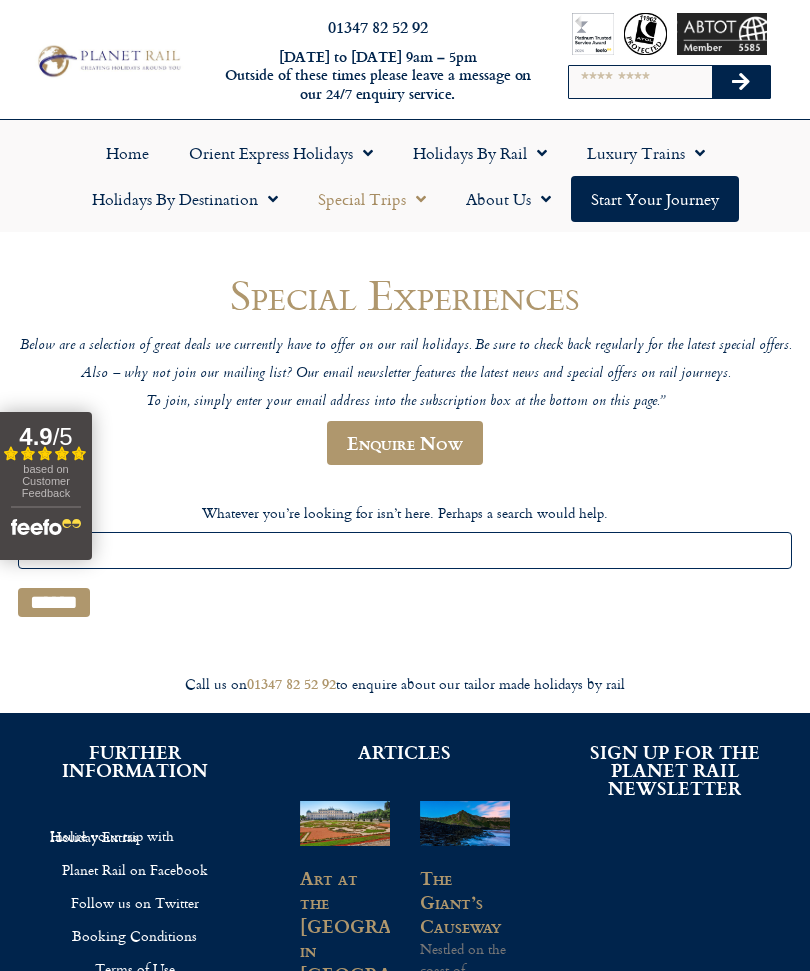 click 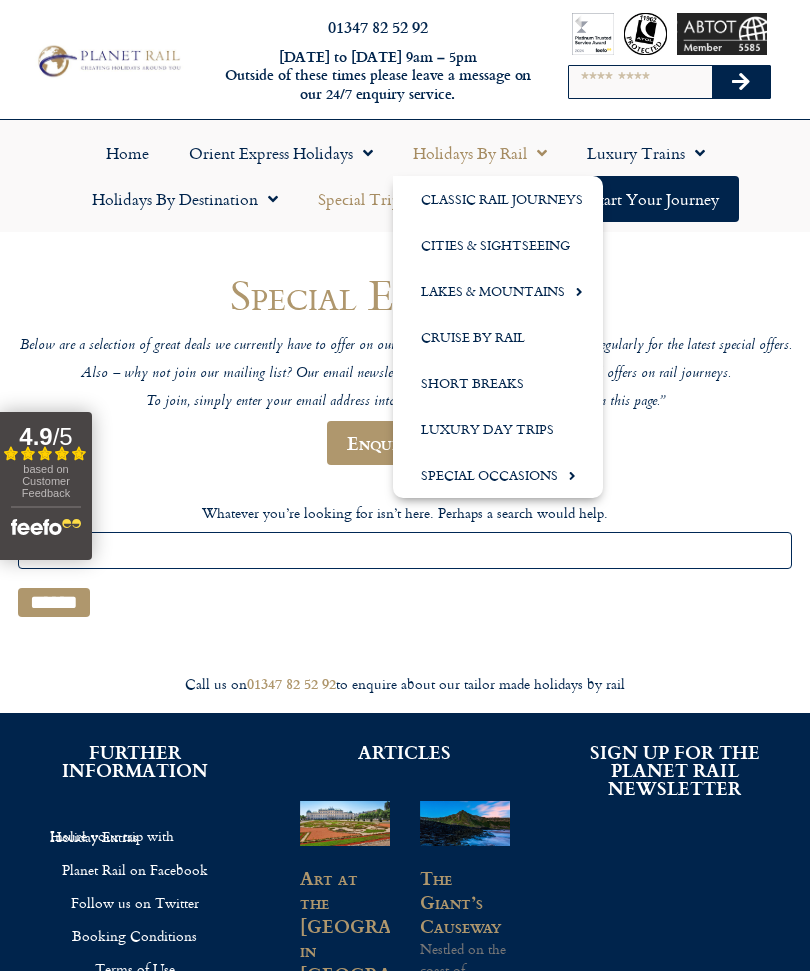 click on "Short Breaks" 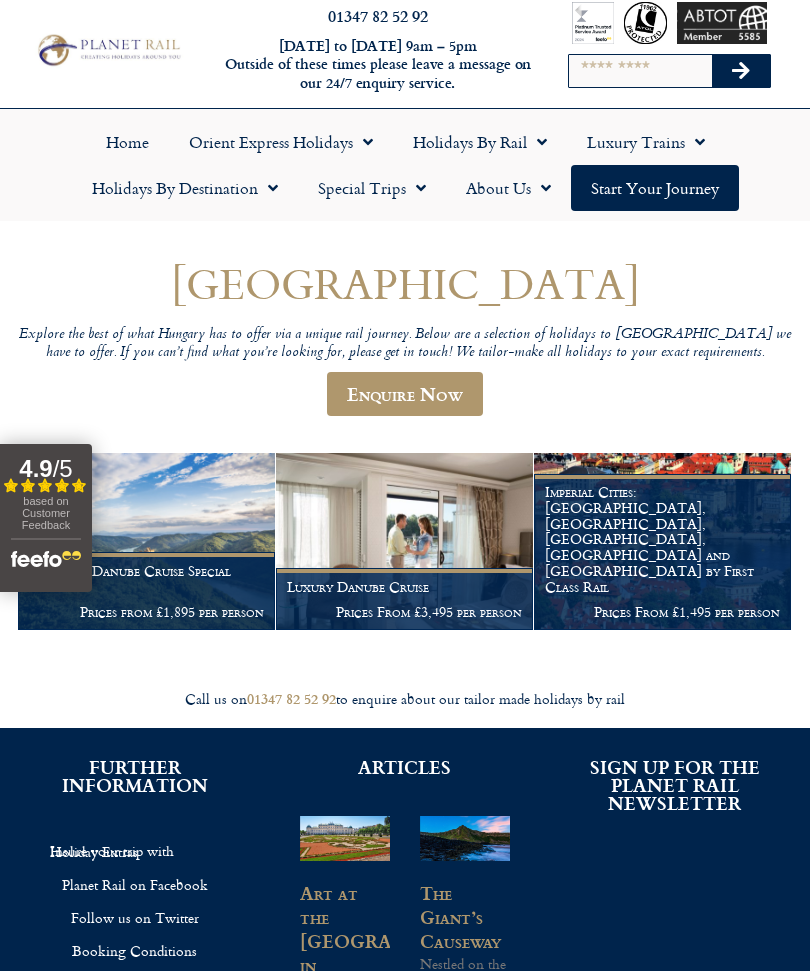 scroll, scrollTop: 0, scrollLeft: 0, axis: both 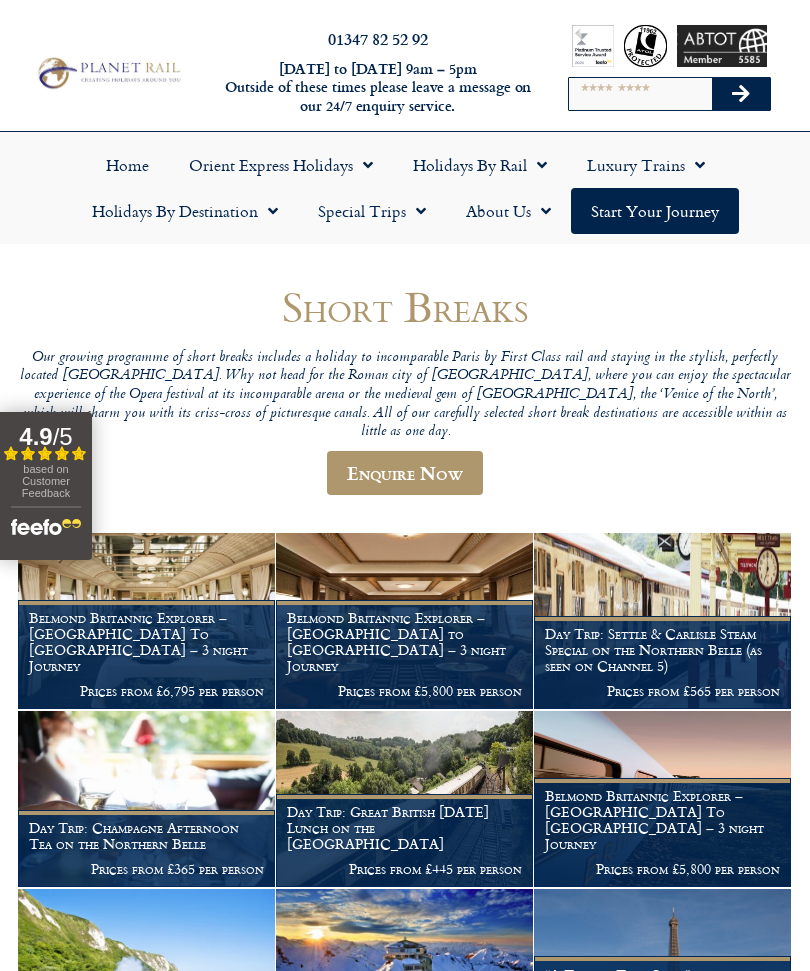 click on "Holidays by Rail" 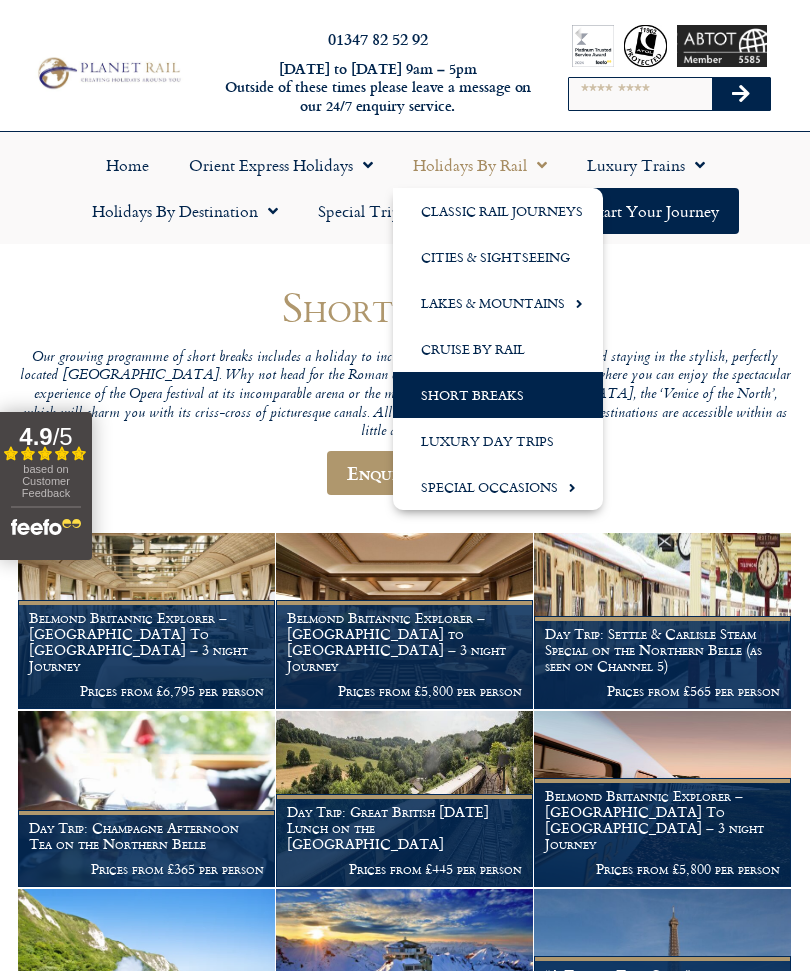 click on "Lakes & Mountains" 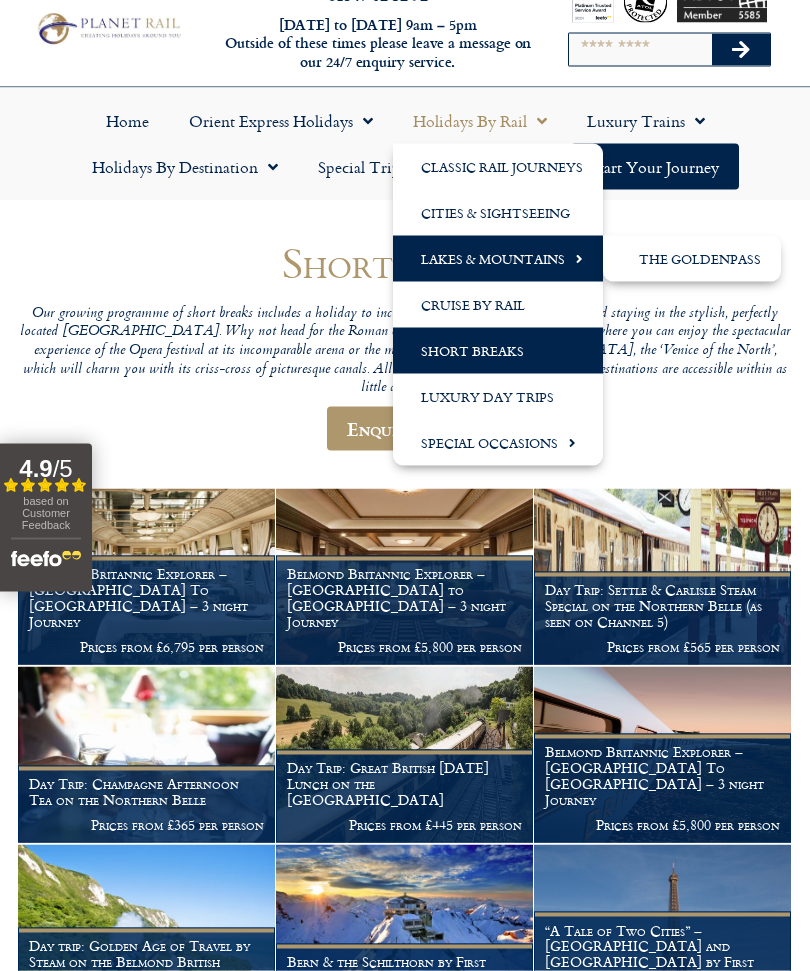 scroll, scrollTop: 45, scrollLeft: 0, axis: vertical 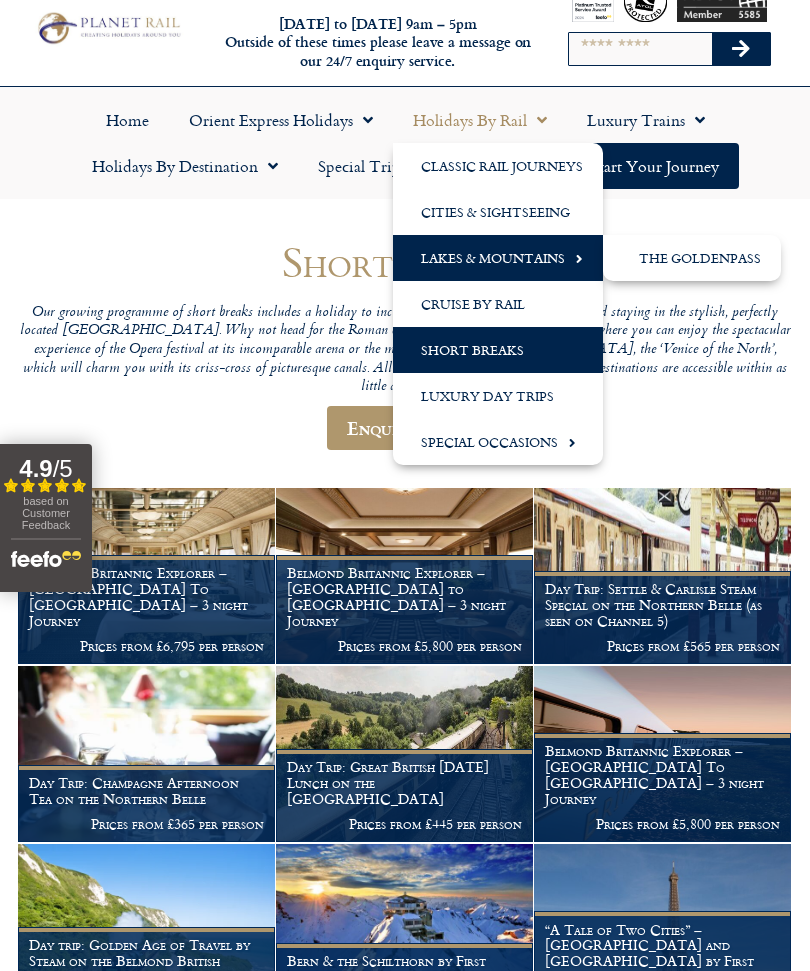 click 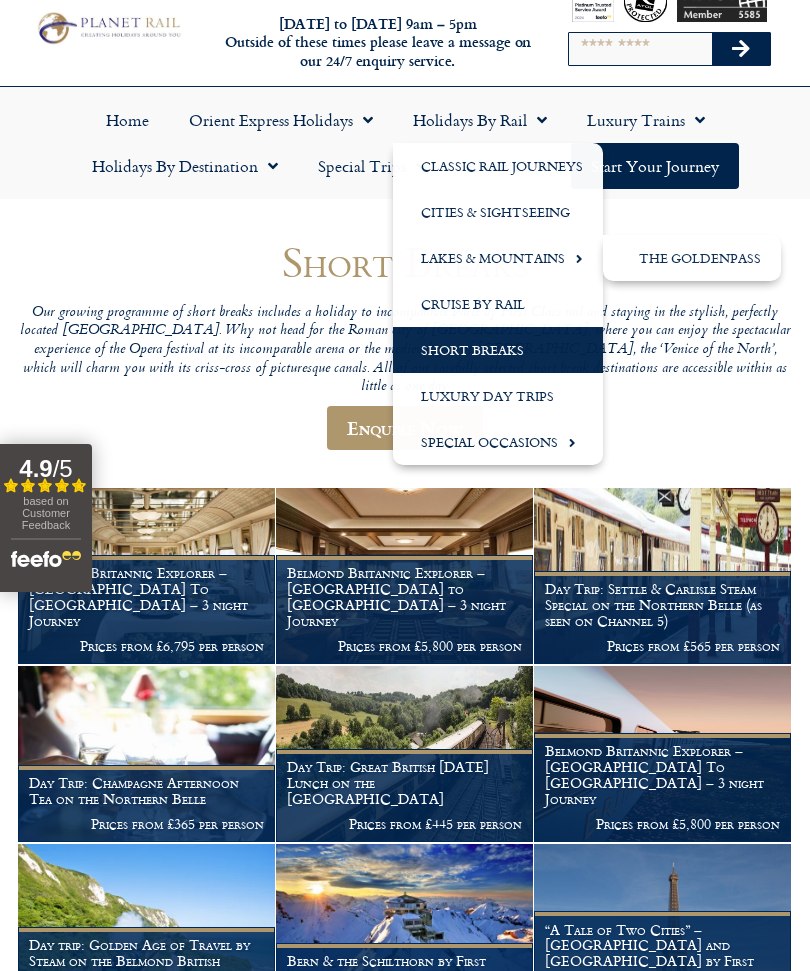 click on "Lakes & Mountains" 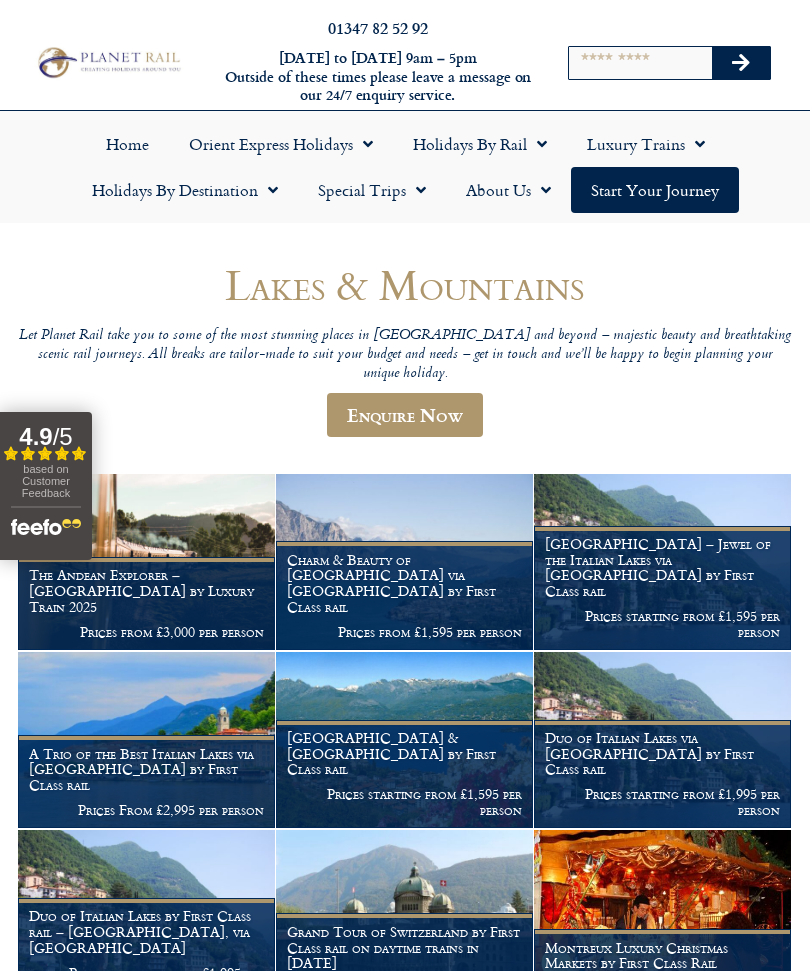 scroll, scrollTop: 0, scrollLeft: 0, axis: both 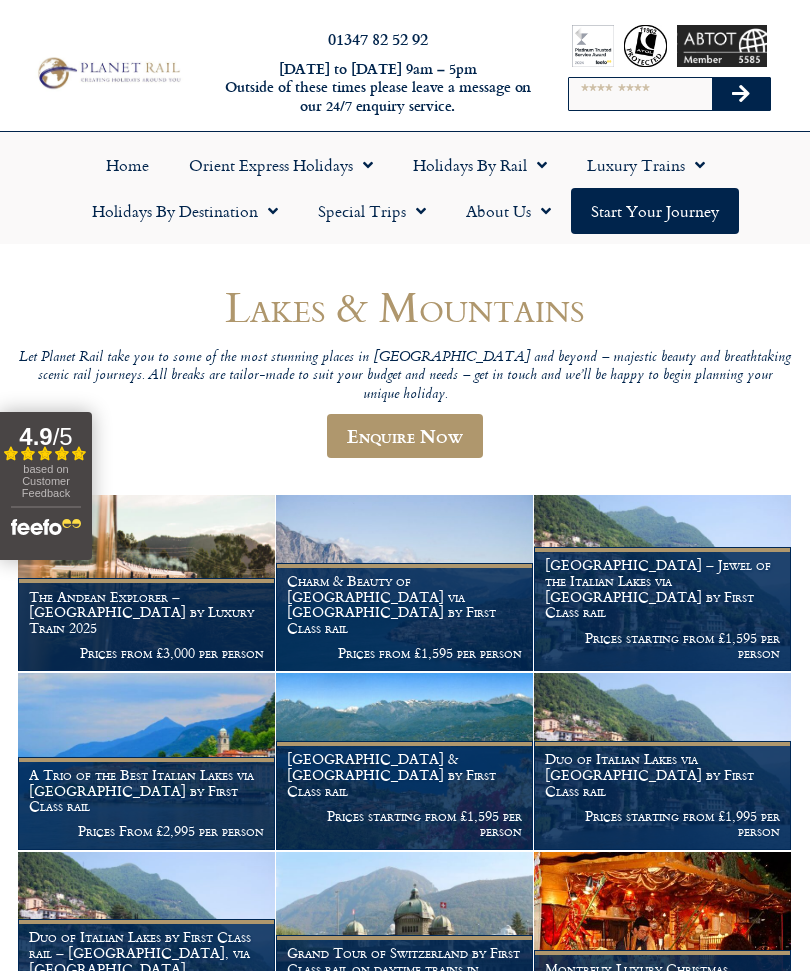 click on "Holidays by Rail" 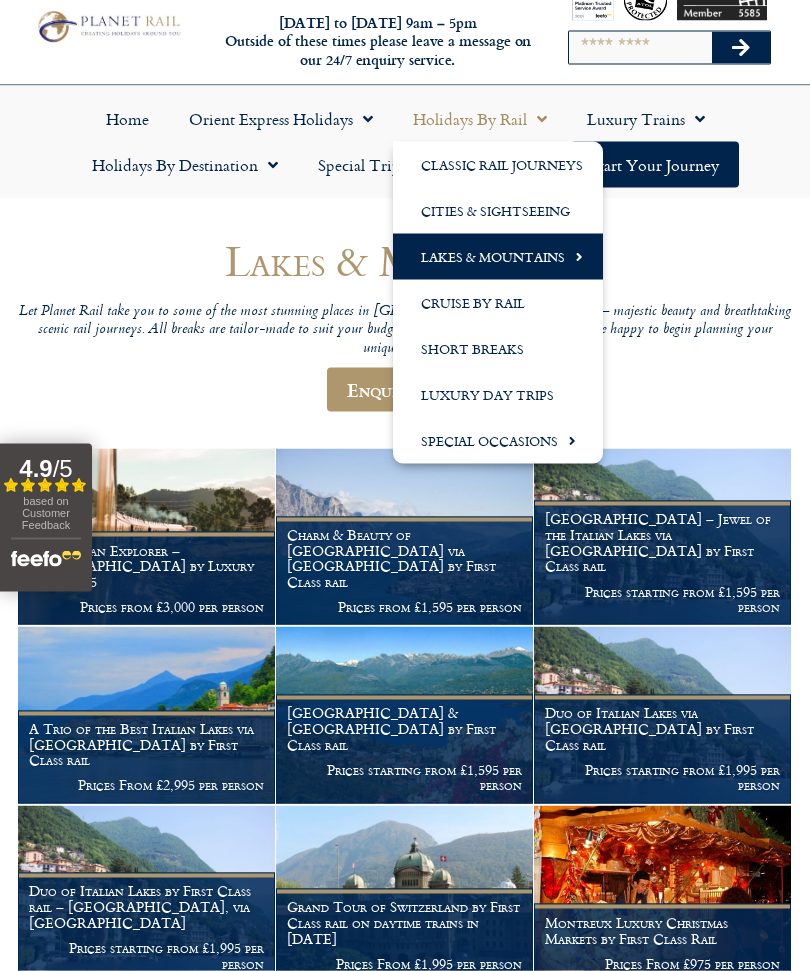 scroll, scrollTop: 47, scrollLeft: 0, axis: vertical 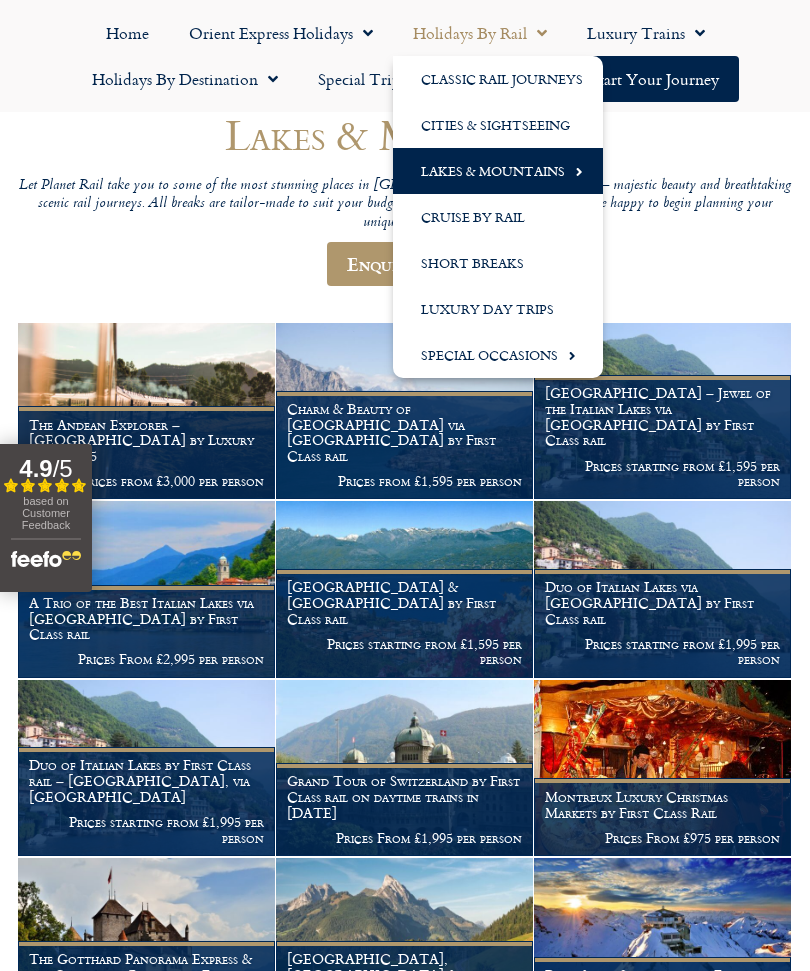 click on "Duo of Italian Lakes by First Class rail – [GEOGRAPHIC_DATA], via [GEOGRAPHIC_DATA]" at bounding box center (146, 780) 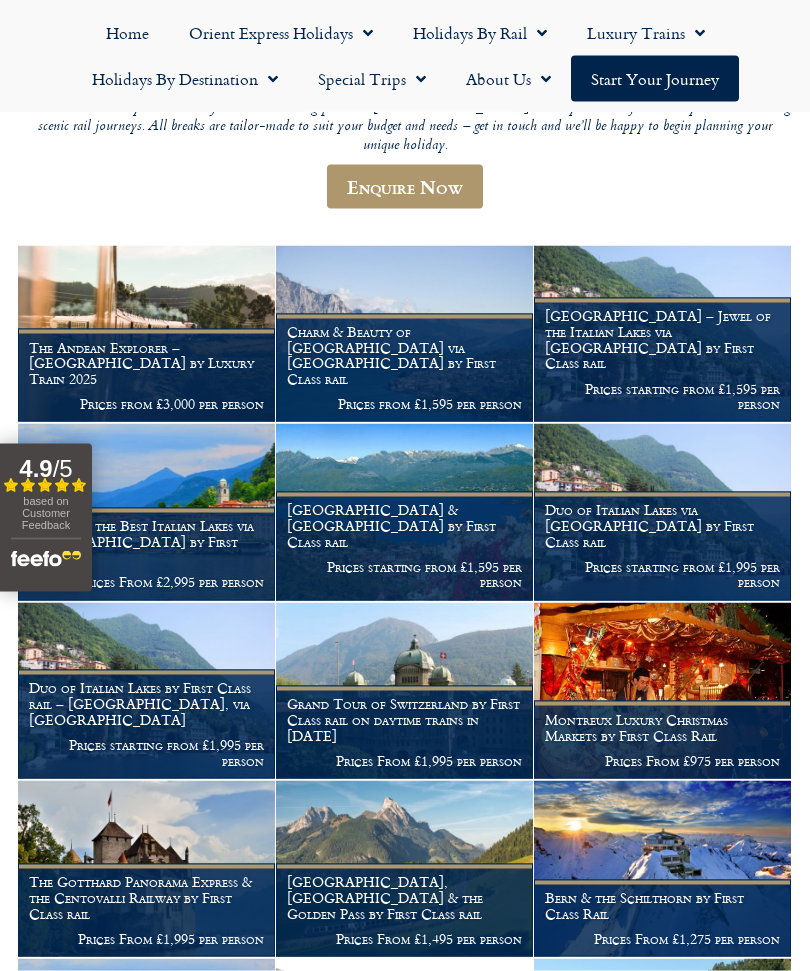 scroll, scrollTop: 249, scrollLeft: 0, axis: vertical 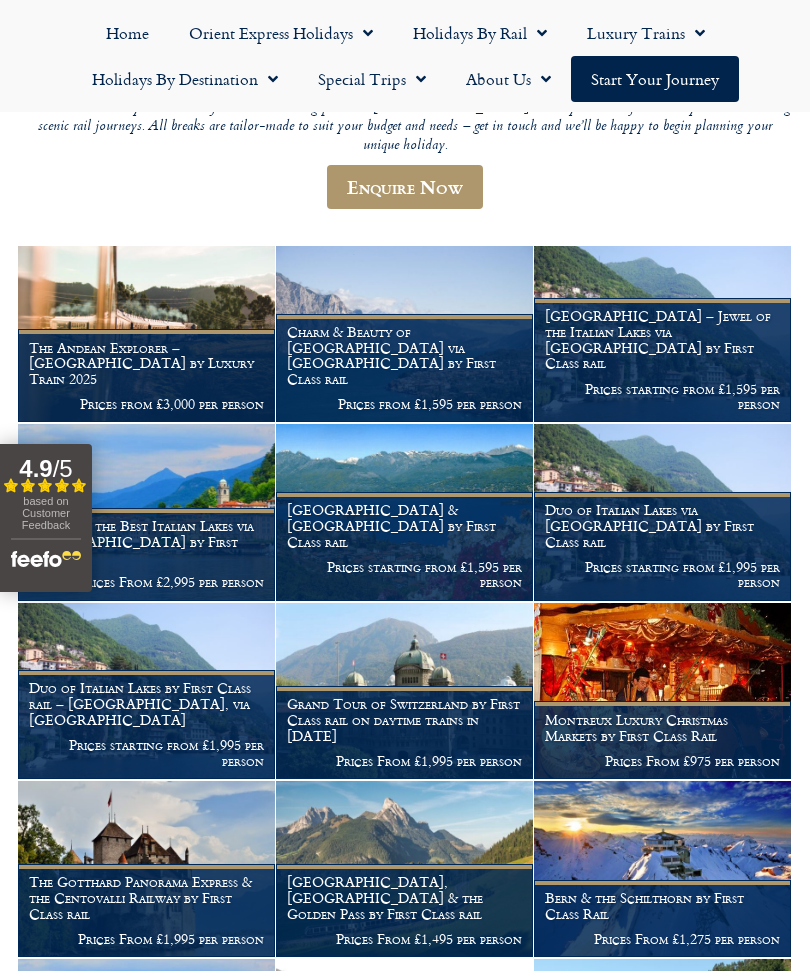 click at bounding box center [662, 691] 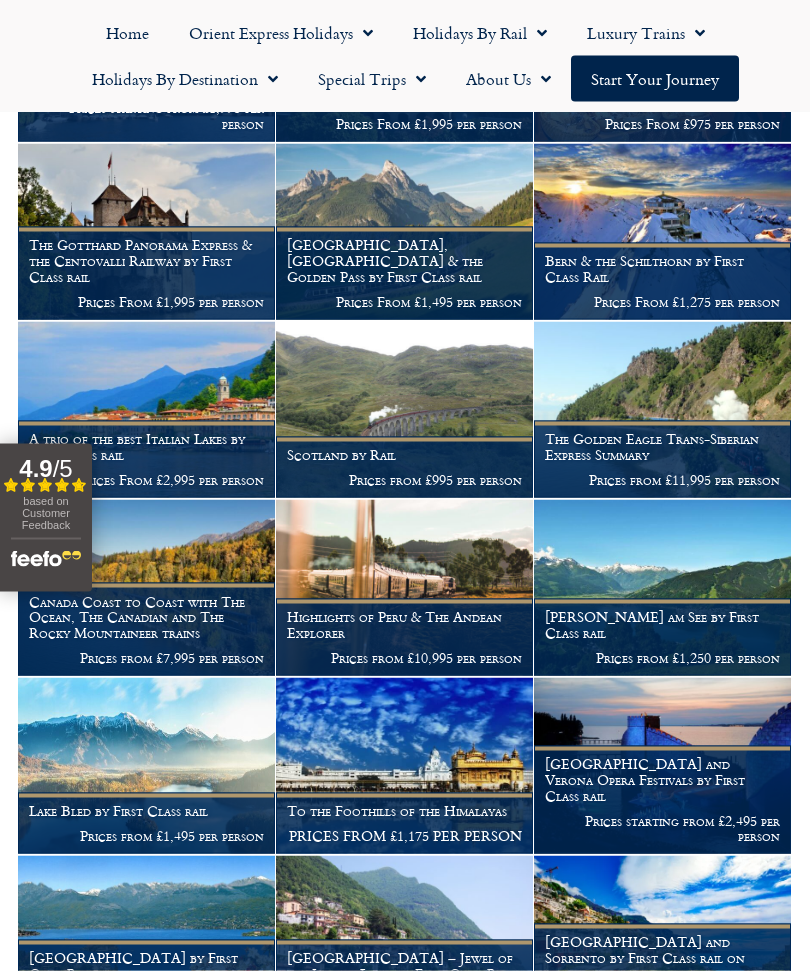 scroll, scrollTop: 887, scrollLeft: 0, axis: vertical 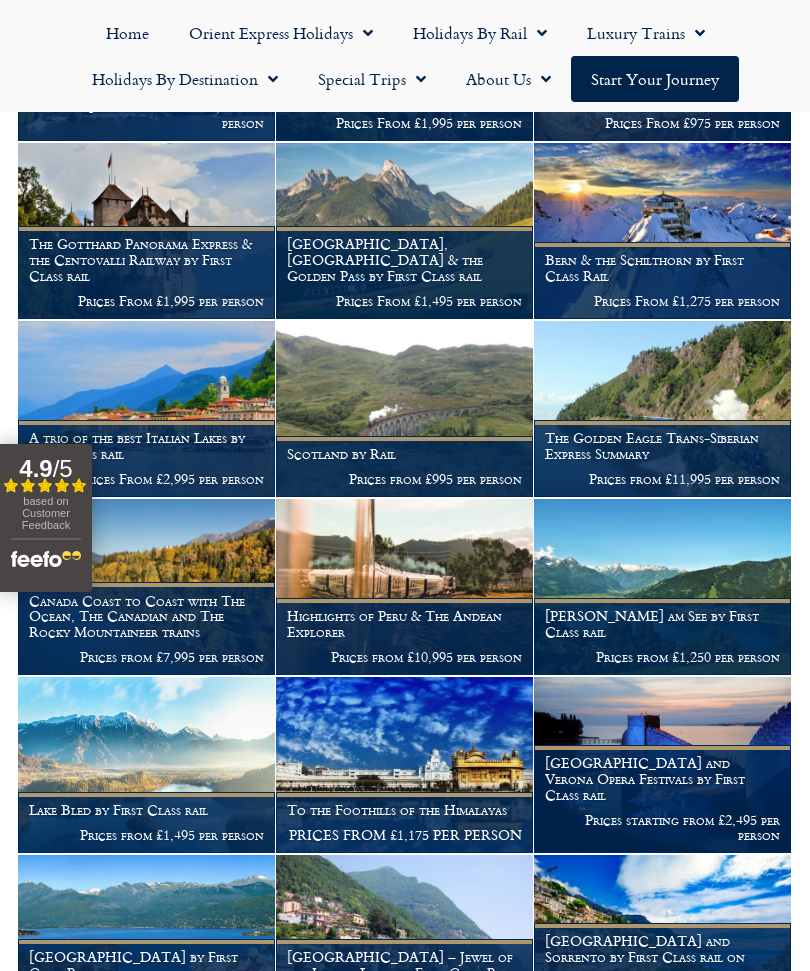 click on "Lake Bled by First Class rail" at bounding box center [146, 810] 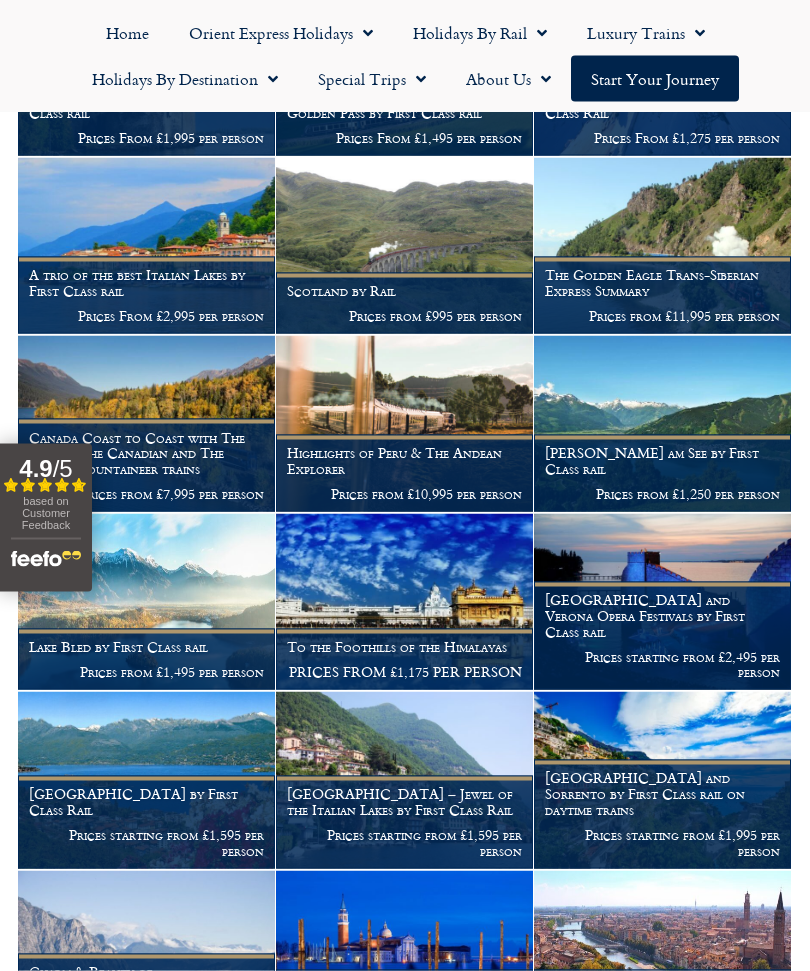 scroll, scrollTop: 1051, scrollLeft: 0, axis: vertical 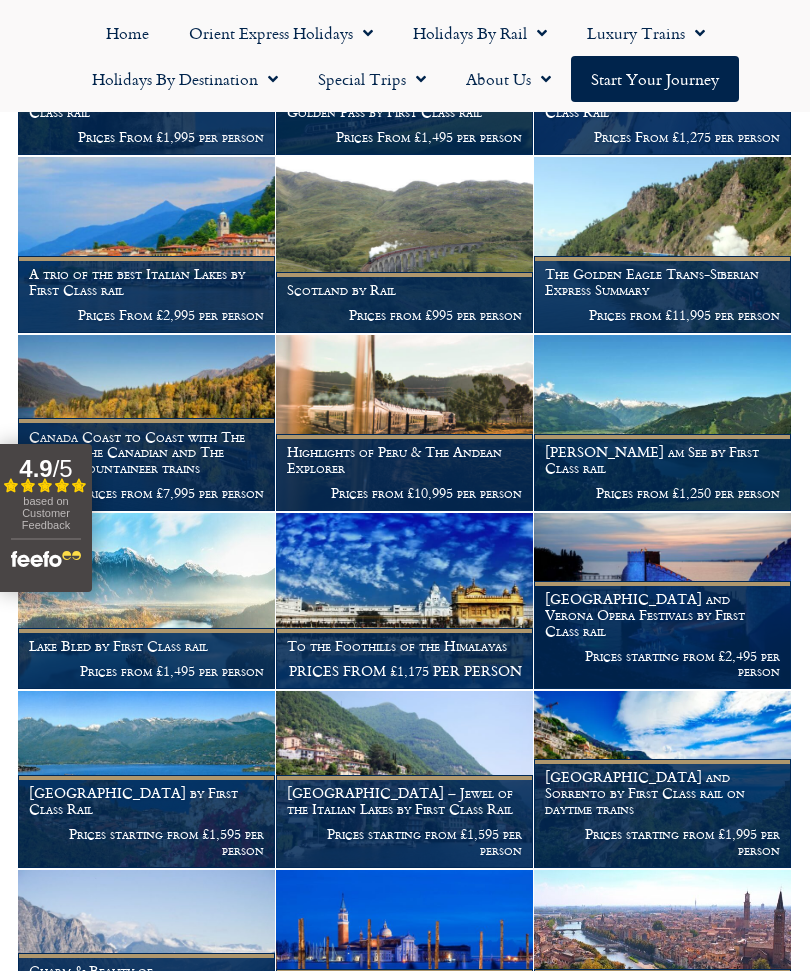 click on "Rome and Sorrento by First Class rail on daytime trains" at bounding box center (662, 792) 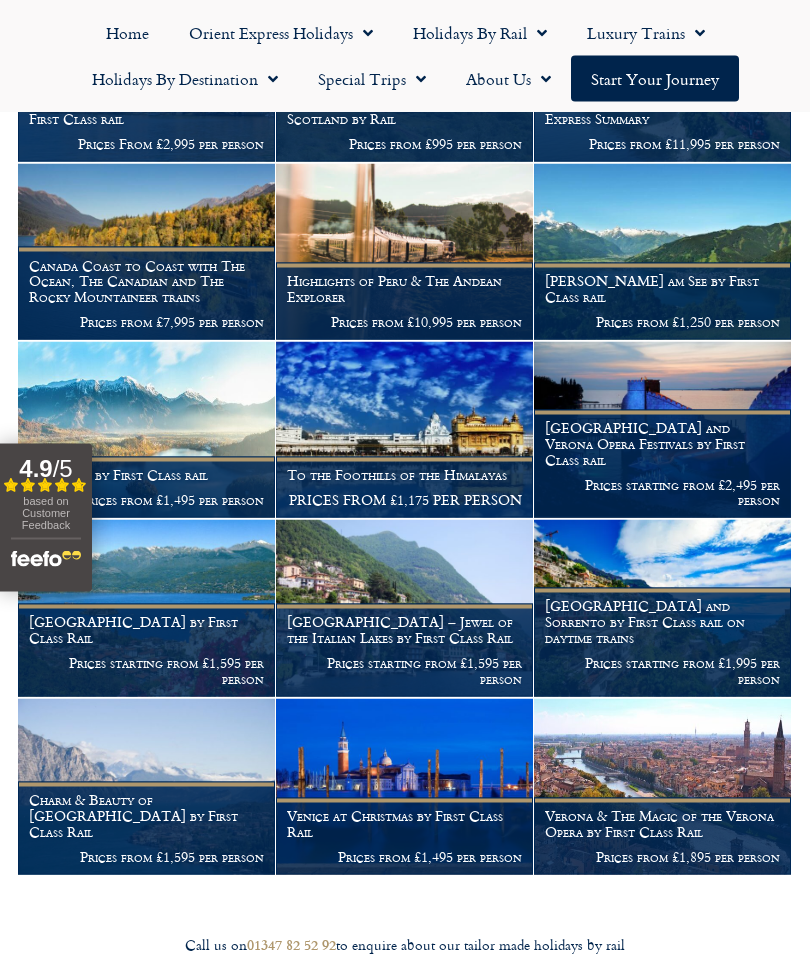 scroll, scrollTop: 1223, scrollLeft: 0, axis: vertical 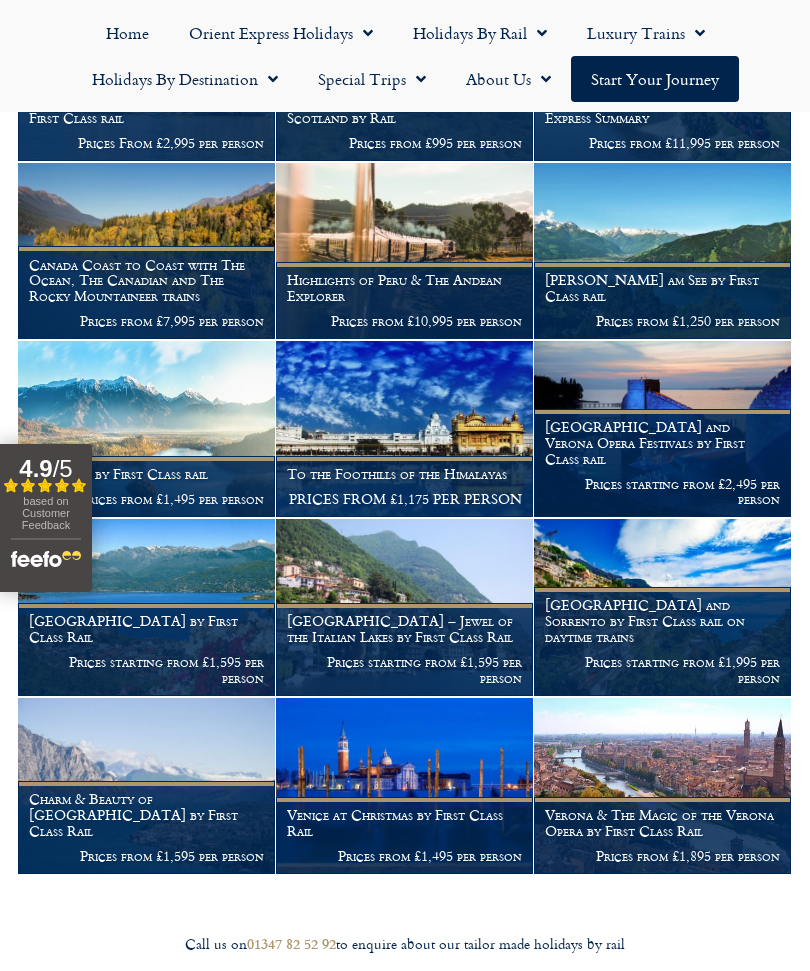 click on "Venice at Christmas by First Class Rail" at bounding box center (404, 823) 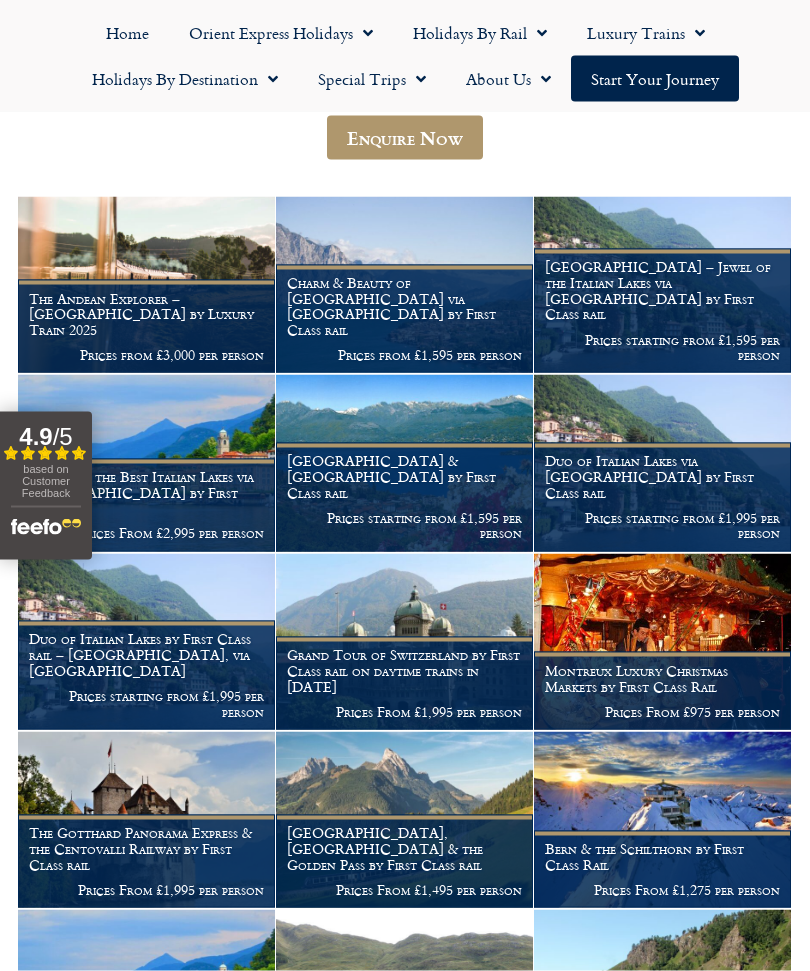 scroll, scrollTop: 0, scrollLeft: 0, axis: both 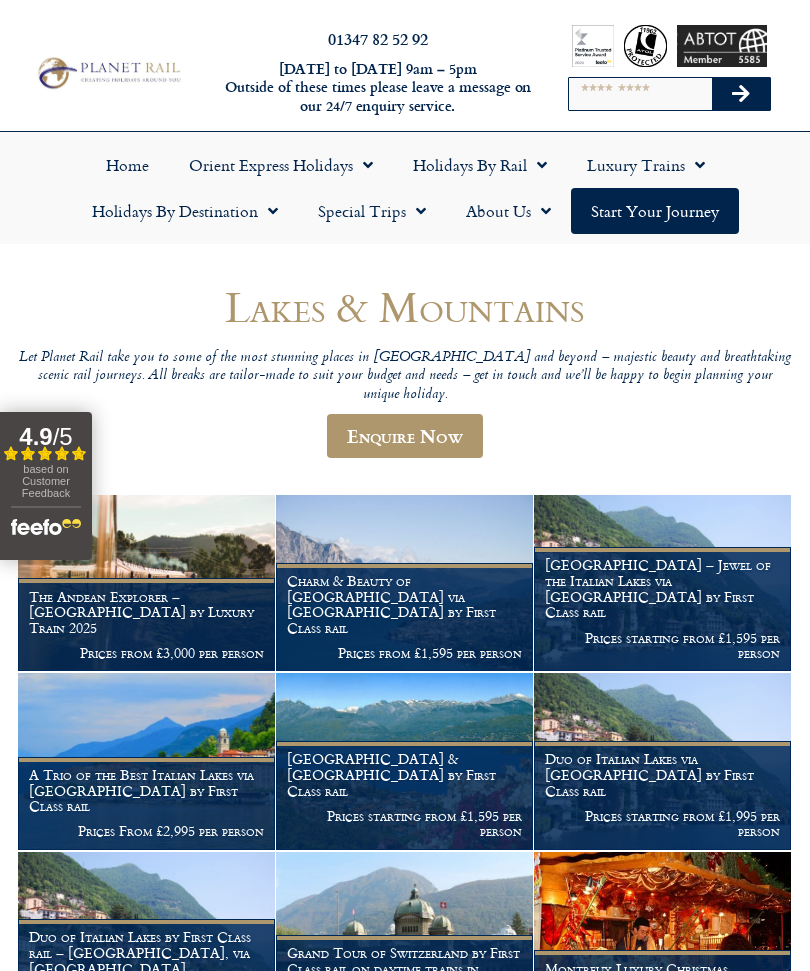 click on "About Us" 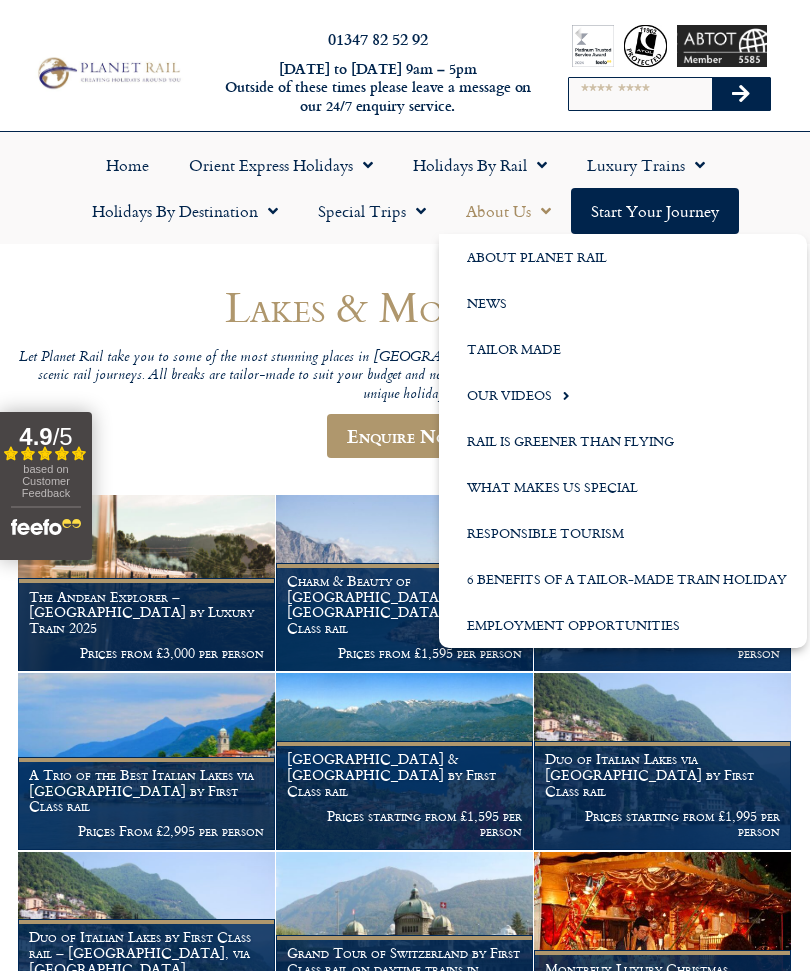 click on "Tailor Made" 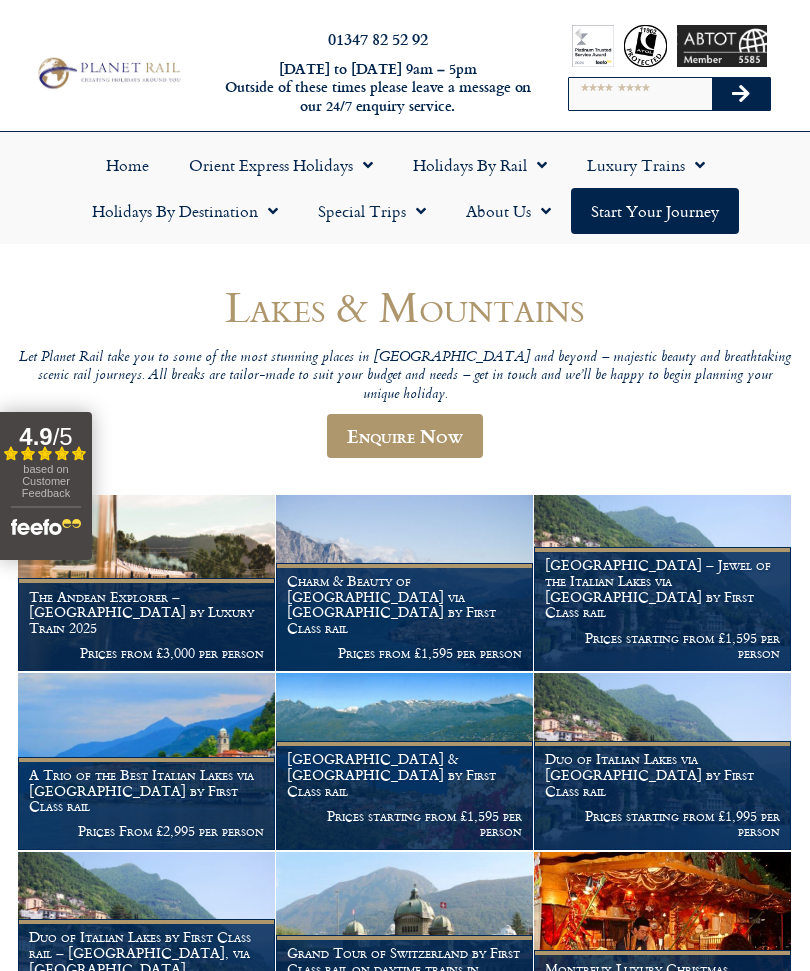 click on "Holidays by Rail" 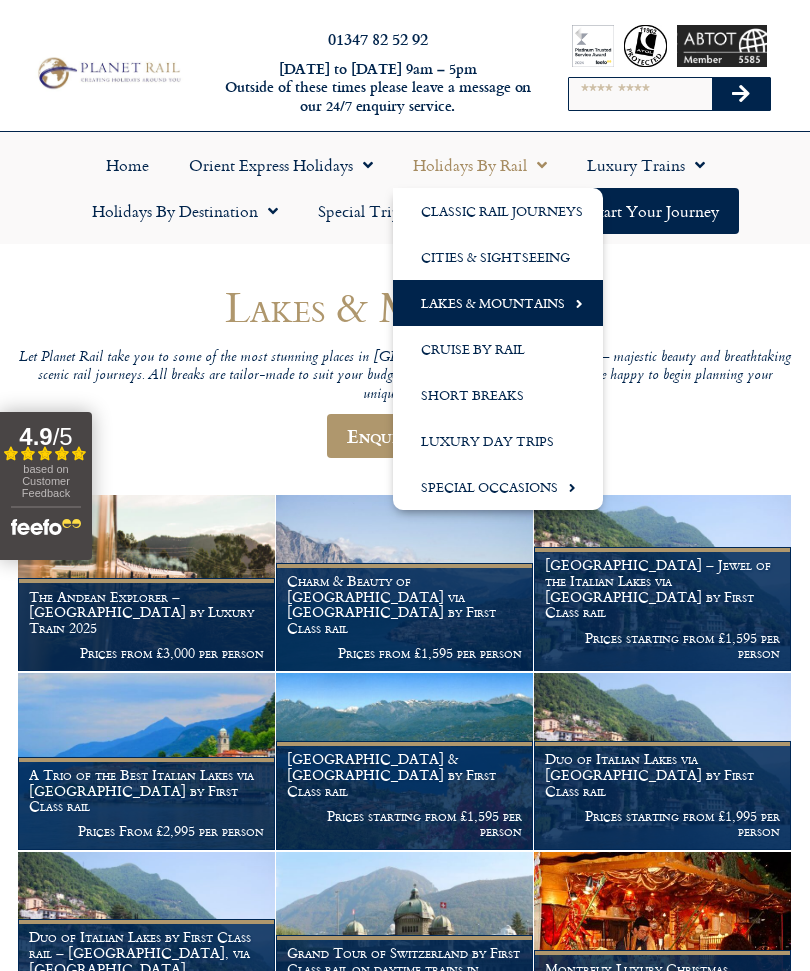 click on "Cities & Sightseeing" 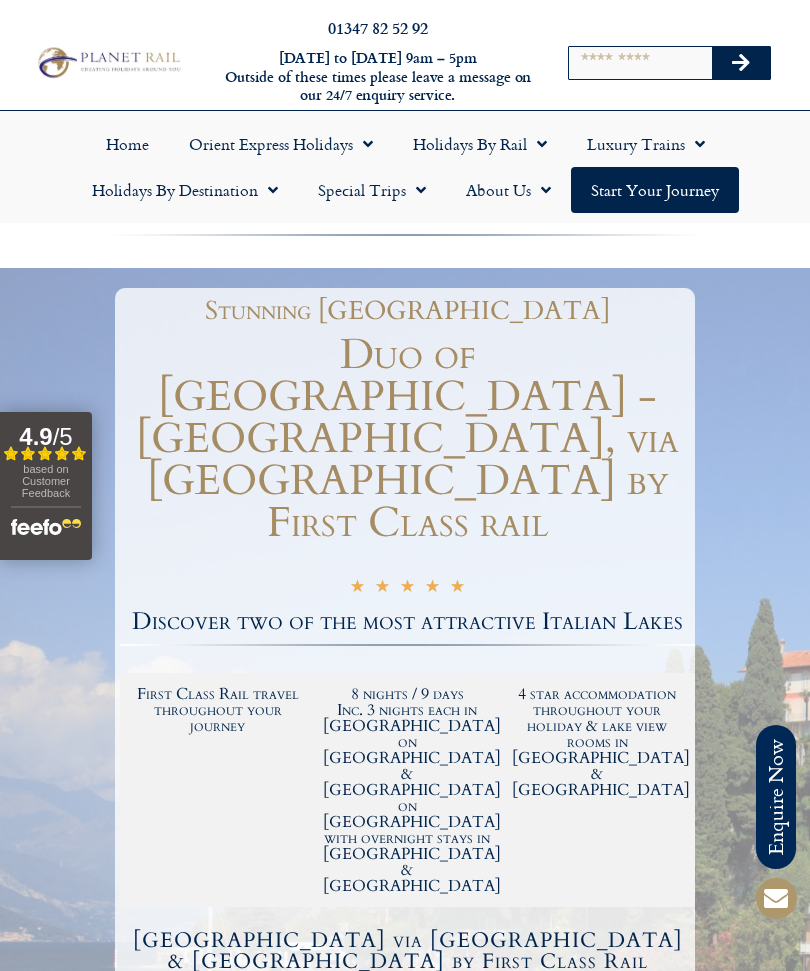 scroll, scrollTop: 0, scrollLeft: 0, axis: both 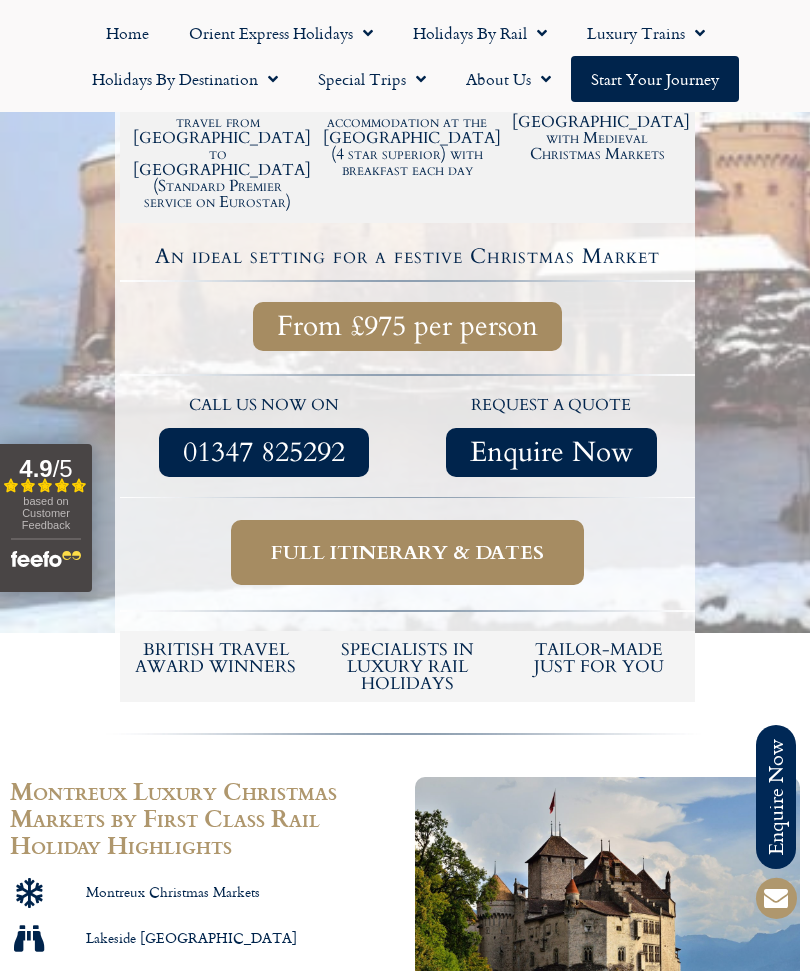 click on "tailor-made  just for you" at bounding box center [599, 658] 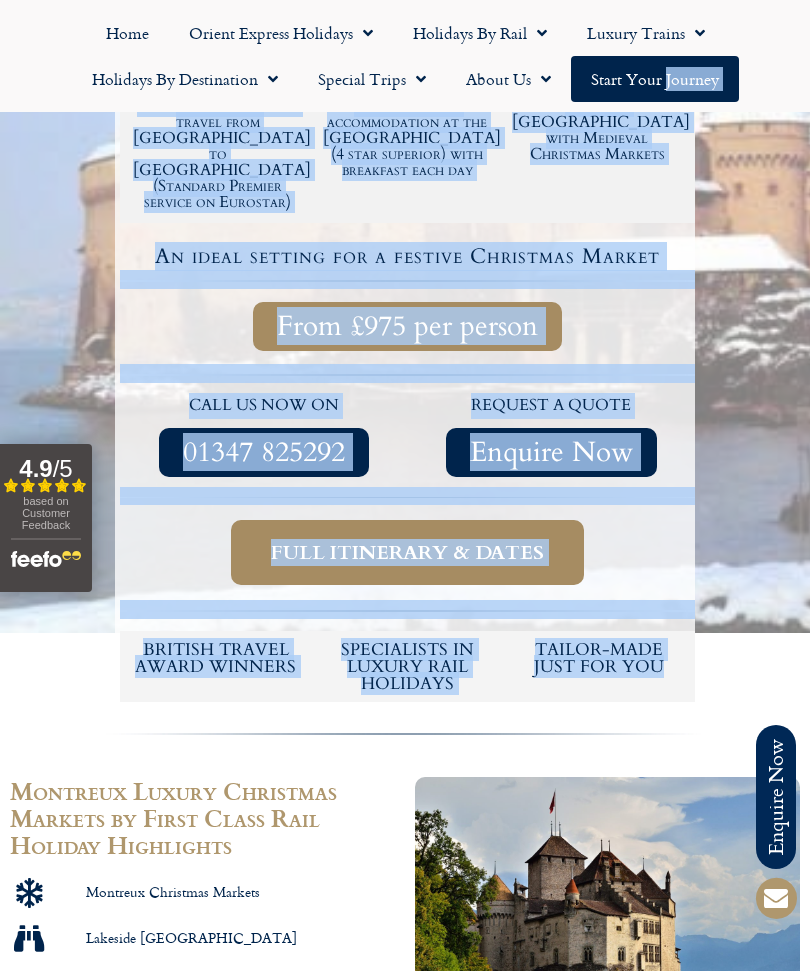 click on "Montreux Christmas Markets" at bounding box center [202, 897] 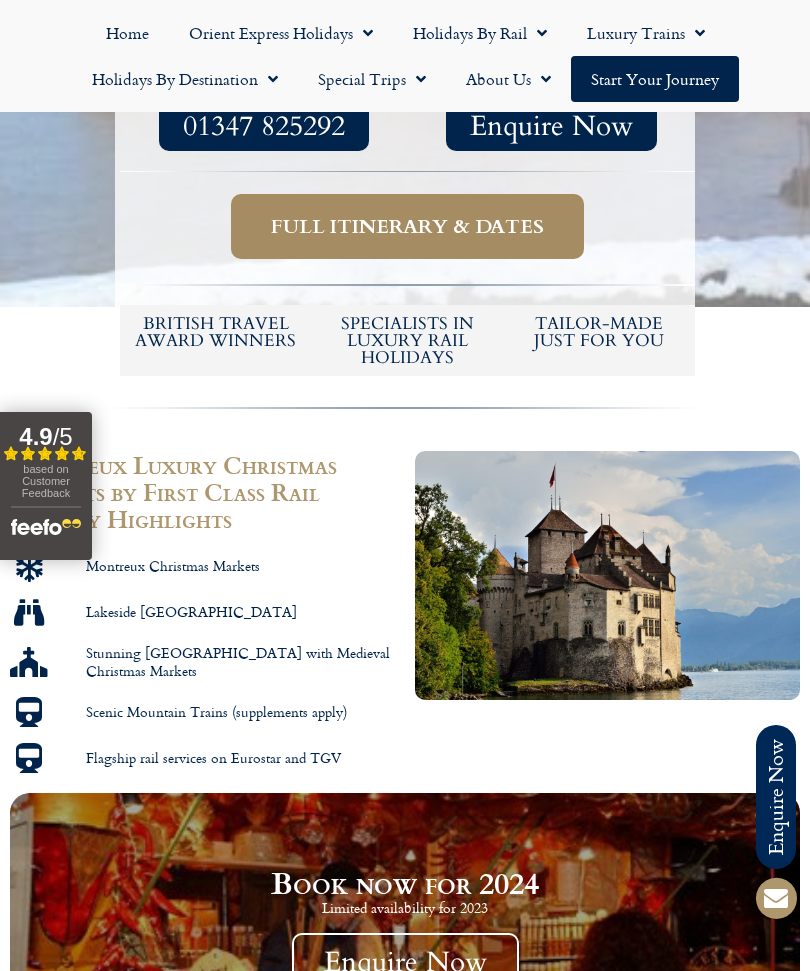 scroll, scrollTop: 799, scrollLeft: 0, axis: vertical 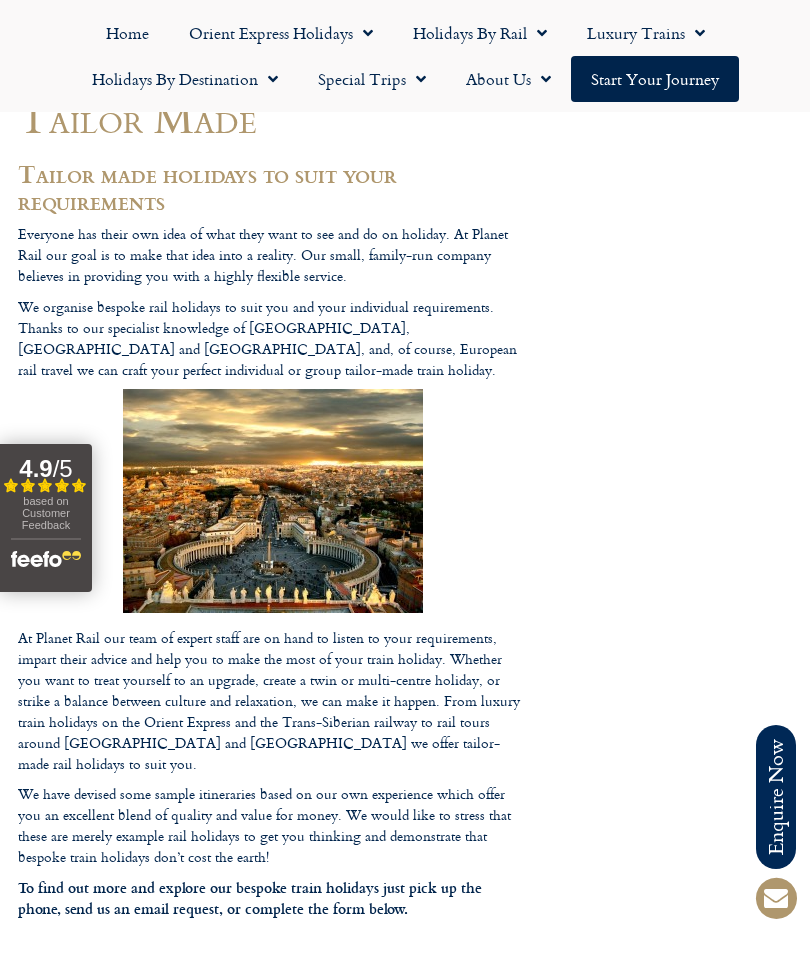 click on "Call us on  01347 82 52 92  to enquire about our tailor made holidays by rail
FURTHER INFORMATION
Insure your trip with Holiday Extras
Planet Rail on Facebook
Follow us on Twitter
Booking Conditions
Terms of Use
Privacy & Cookies
Employment Opportunities
Insure your trip with Holiday Extras
Planet Rail on Facebook
Follow us on Twitter
Booking Conditions
Terms of Use
Privacy & Cookies
Employment Opportunities
ARTICLES
Art at the Belvedere Palace in Vienna" at bounding box center [405, 872] 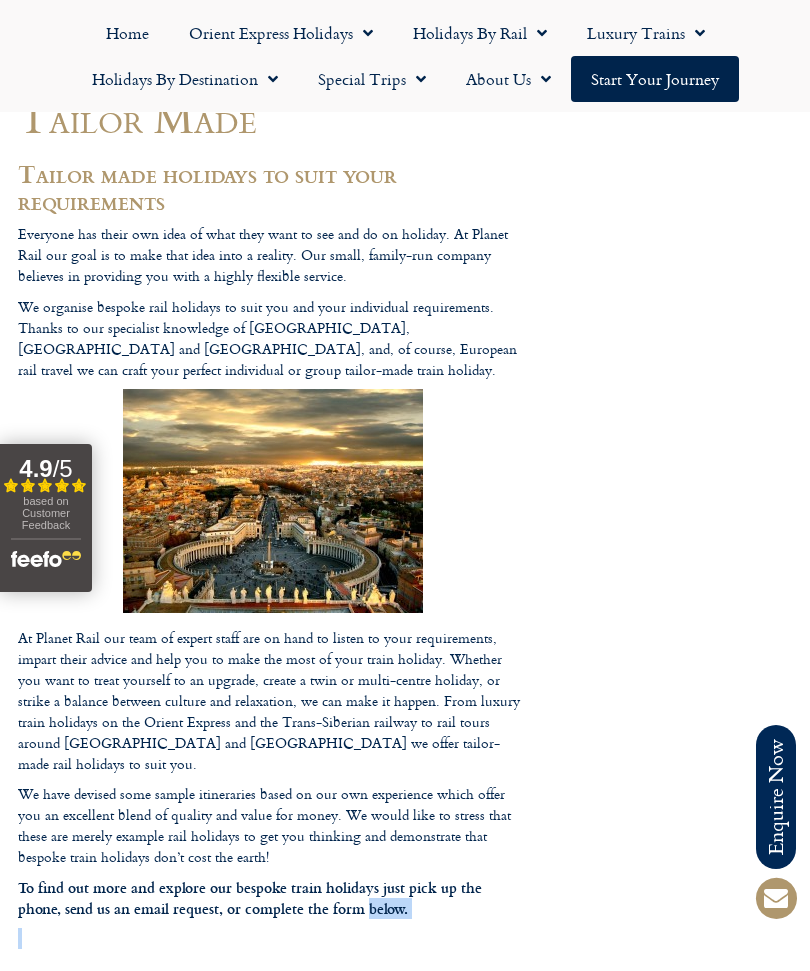 click on "Call us on  01347 82 52 92  to enquire about our tailor made holidays by rail
FURTHER INFORMATION
Insure your trip with Holiday Extras
Planet Rail on Facebook
Follow us on Twitter
Booking Conditions
Terms of Use
Privacy & Cookies
Employment Opportunities
Insure your trip with Holiday Extras
Planet Rail on Facebook
Follow us on Twitter
Booking Conditions
Terms of Use
Privacy & Cookies
Employment Opportunities
ARTICLES
Art at the Belvedere Palace in Vienna" at bounding box center [405, 872] 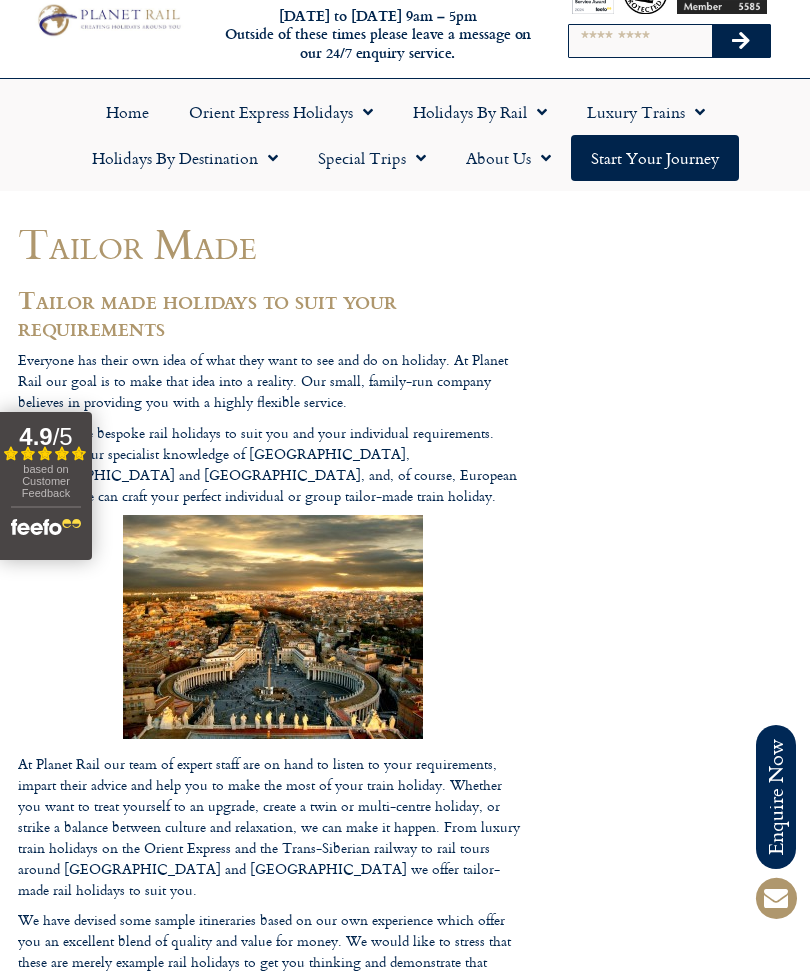 scroll, scrollTop: 0, scrollLeft: 0, axis: both 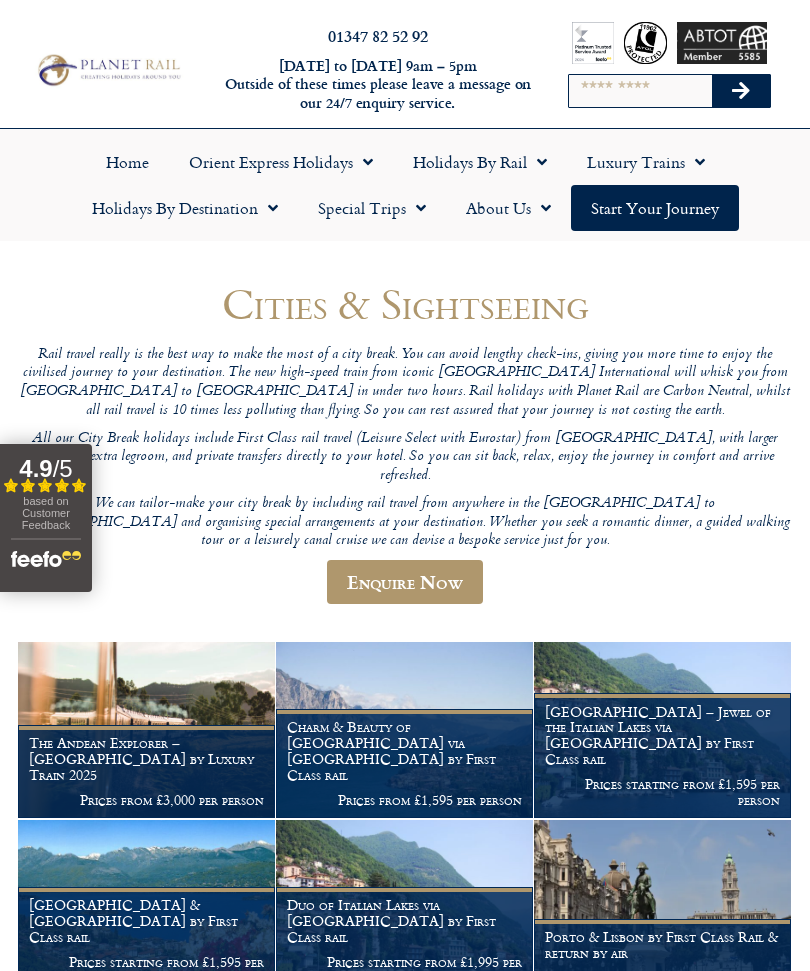 click on "Charm & Beauty of [GEOGRAPHIC_DATA] via [GEOGRAPHIC_DATA] by First Class rail" at bounding box center [404, 750] 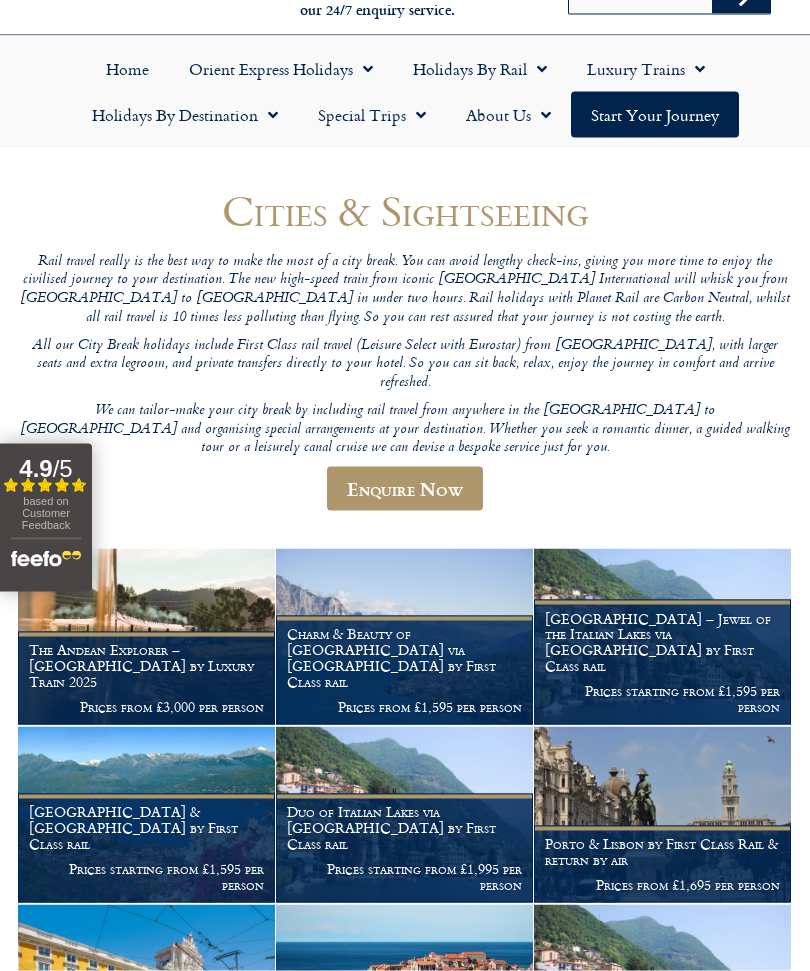 scroll, scrollTop: 97, scrollLeft: 0, axis: vertical 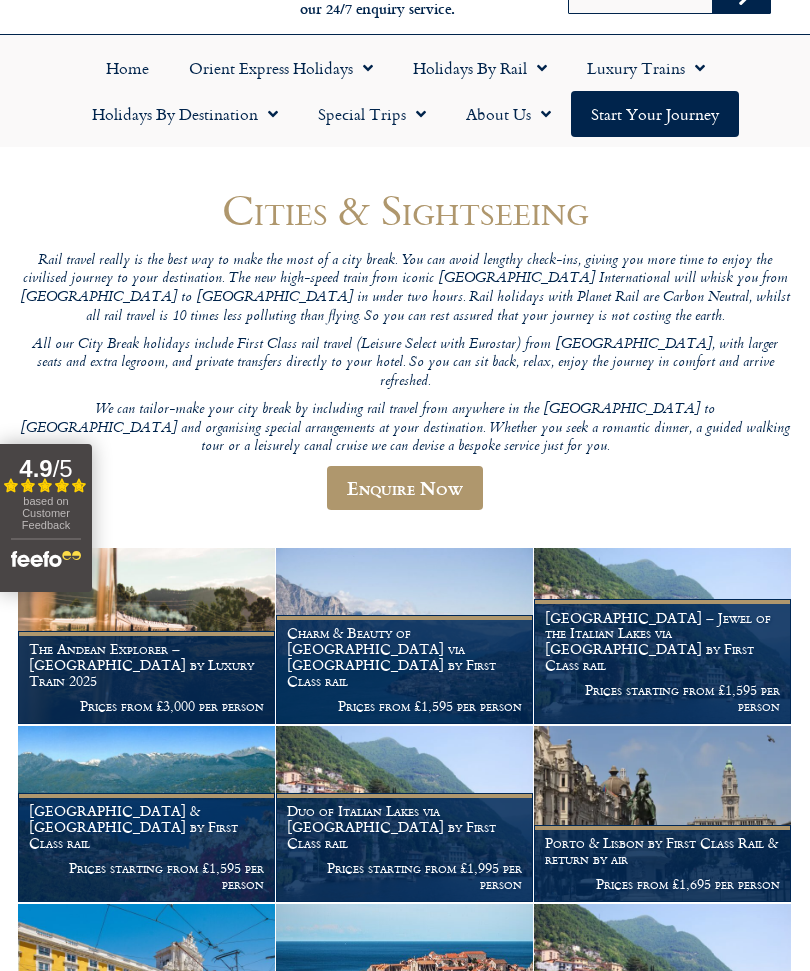 click on "Cities & Sightseeing
Rail travel really is the best way to make the most of a city break. You can avoid lengthy check-ins, giving you more time to enjoy the civilised journey to your destination. The new high-speed train from iconic St. Pancras International will whisk you from London to Brussels in under two hours. Rail holidays with Planet Rail are Carbon Neutral, whilst all rail travel is 10 times less polluting than flying. So you can rest assured that your journey is not costing the earth.
All our City Break holidays include First Class rail travel (Leisure Select with Eurostar) from London, with larger seats and extra legroom, and private transfers directly to your hotel. So you can sit back, relax, enjoy the journey in comfort and arrive refreshed.
Enquire Now" at bounding box center (405, 357) 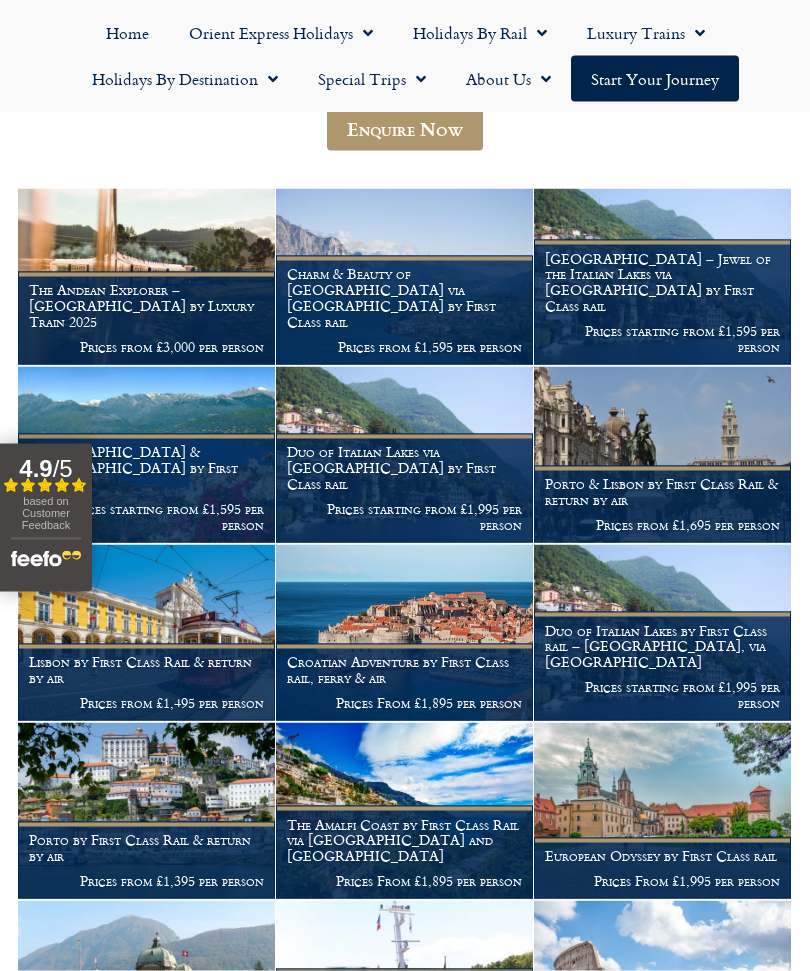scroll, scrollTop: 457, scrollLeft: 0, axis: vertical 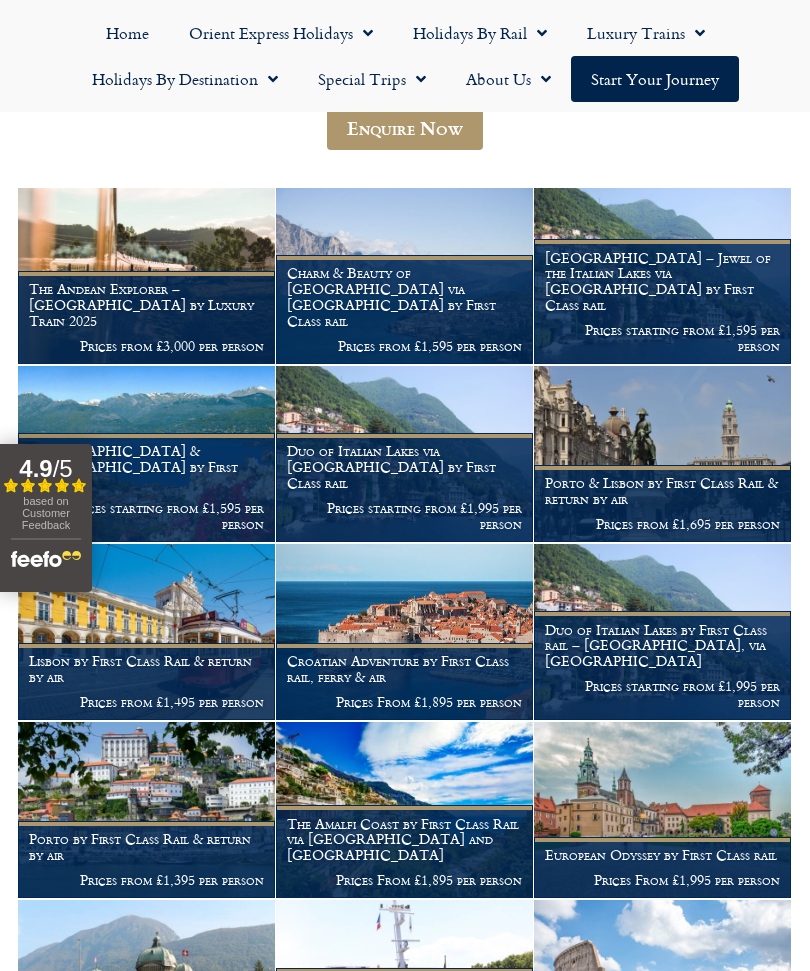 click on "The Amalfi Coast by First Class Rail via Zurich and Montreux" at bounding box center (404, 839) 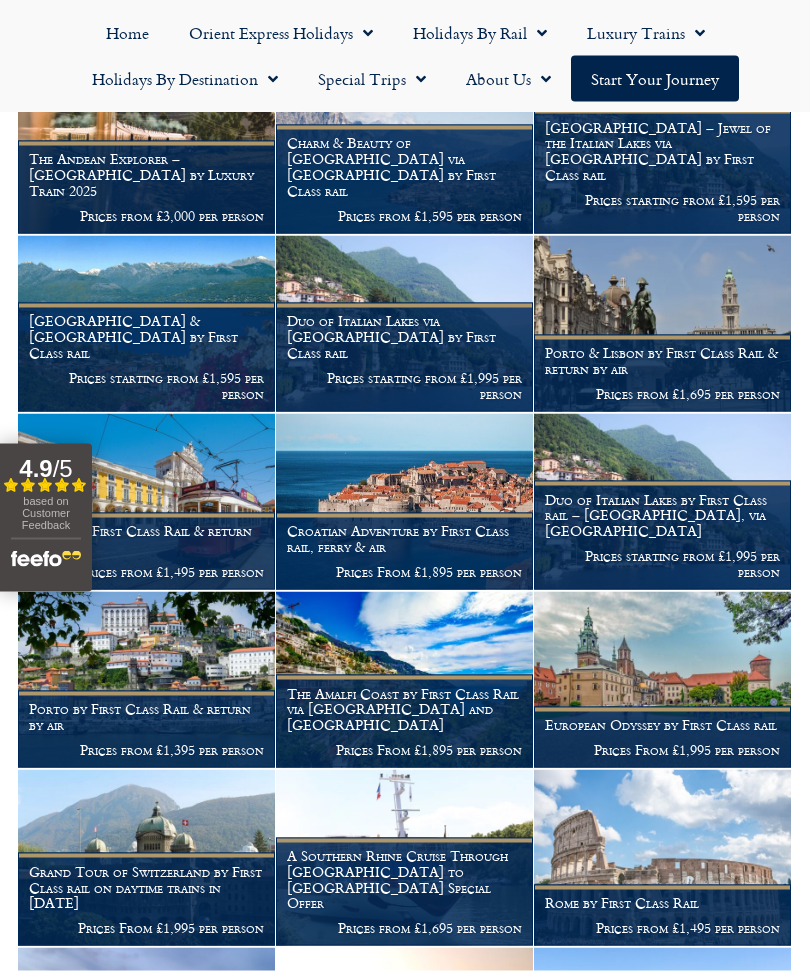 scroll, scrollTop: 587, scrollLeft: 0, axis: vertical 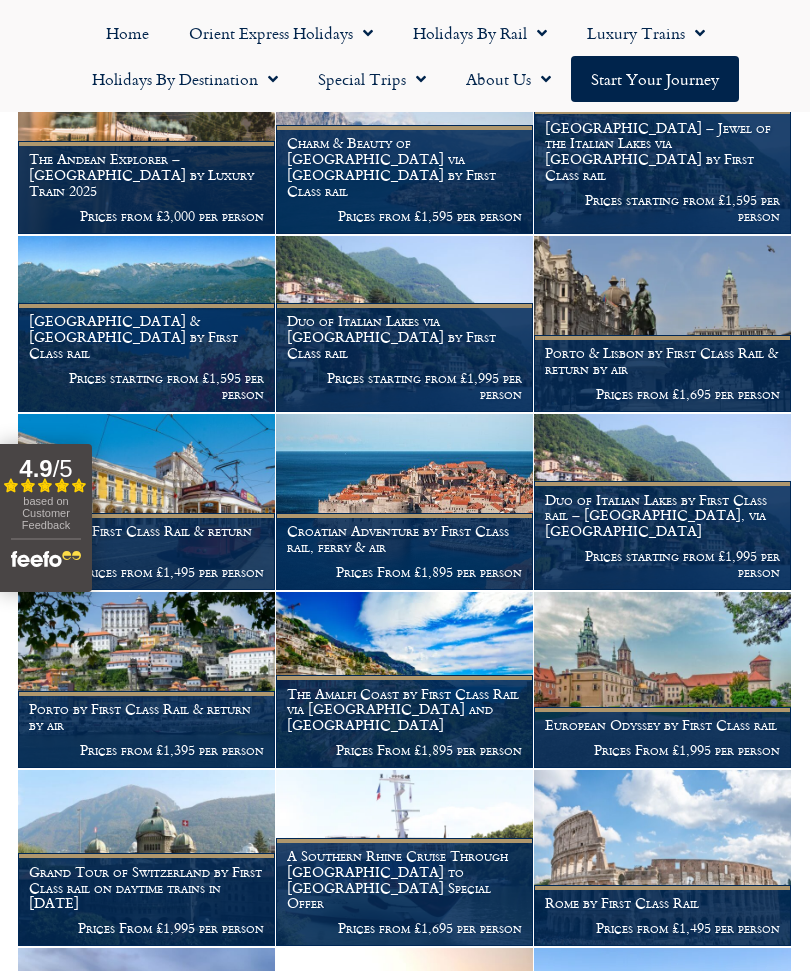 click on "Prices From £1,995 per person" at bounding box center (662, 750) 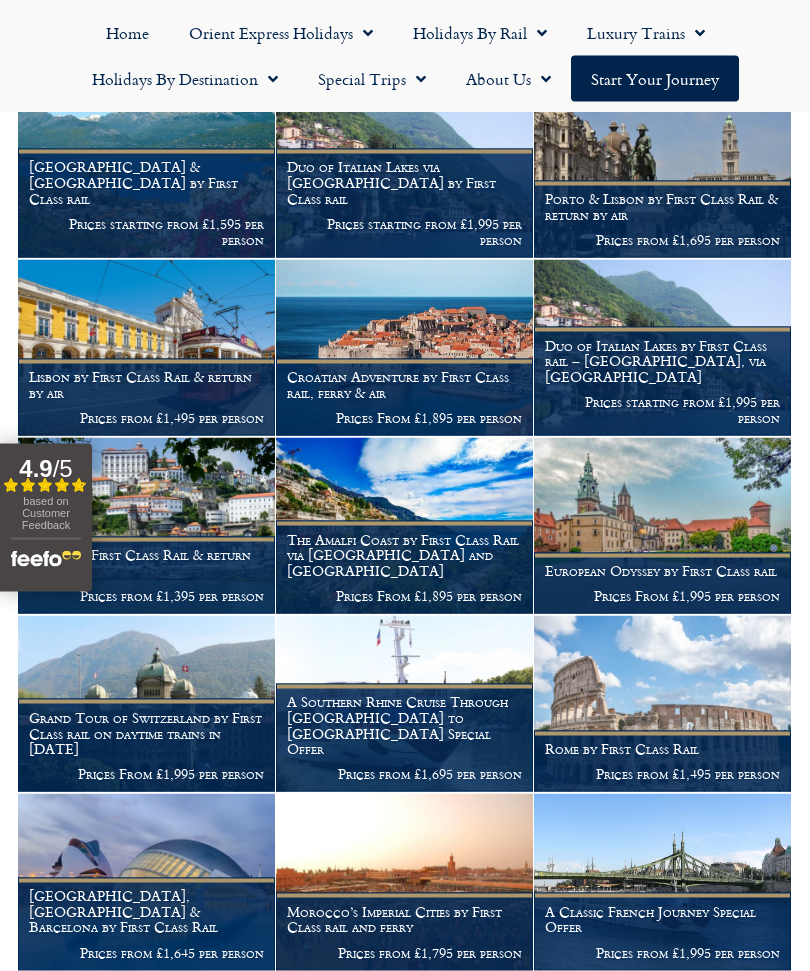 scroll, scrollTop: 742, scrollLeft: 0, axis: vertical 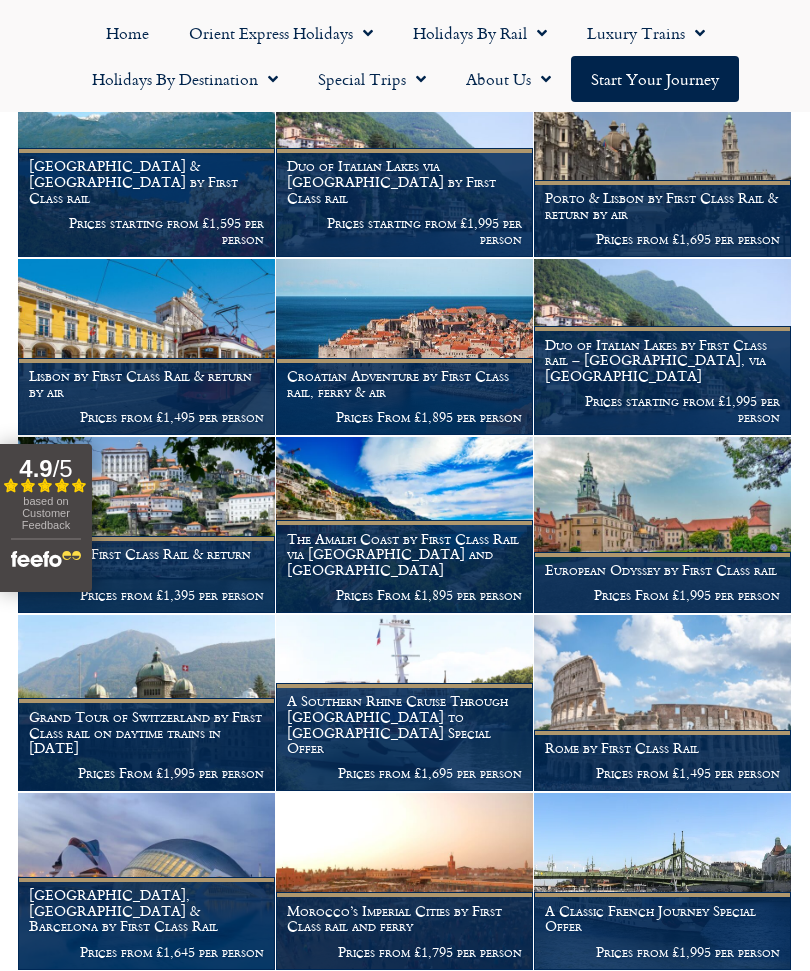 click on "Rome by First Class Rail" at bounding box center (662, 748) 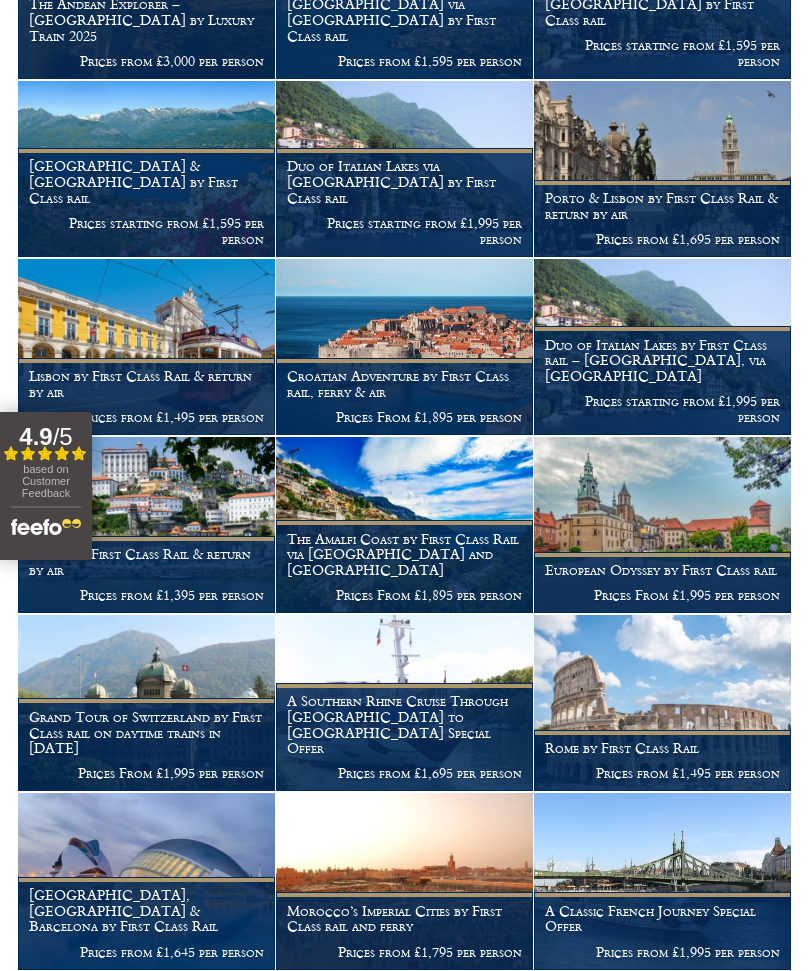 scroll, scrollTop: 807, scrollLeft: 0, axis: vertical 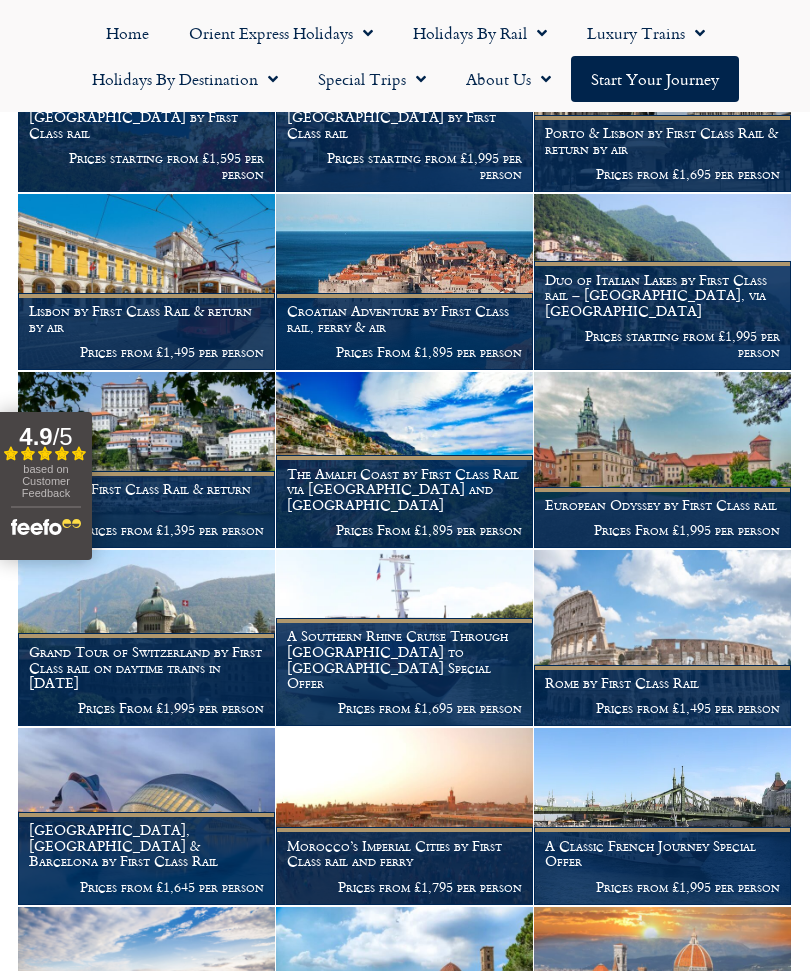 click on "Rome by First Class Rail
Prices from £1,495 per person" at bounding box center [662, 695] 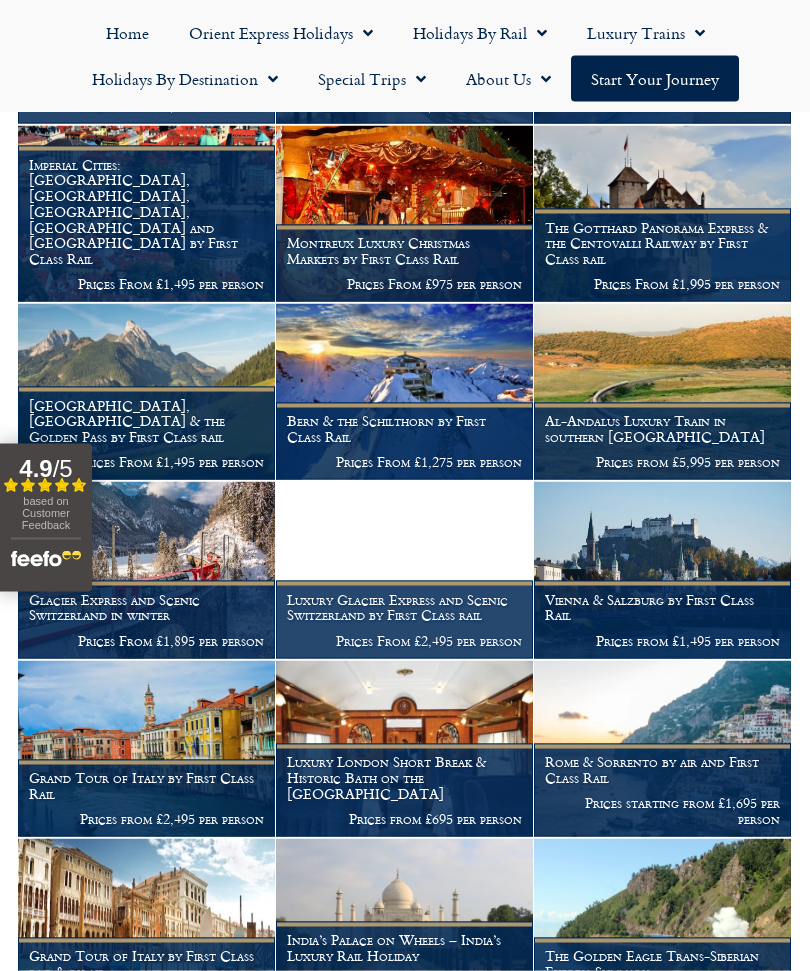 scroll, scrollTop: 1949, scrollLeft: 0, axis: vertical 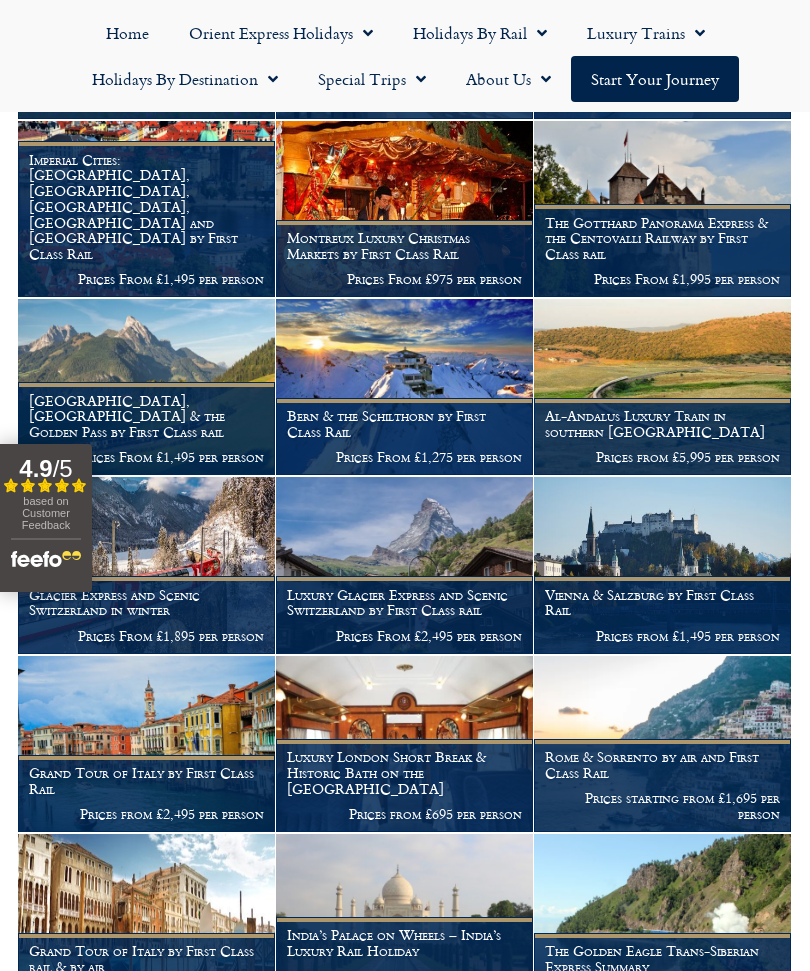 click on "Rome & Sorrento by air and First Class Rail" at bounding box center [662, 765] 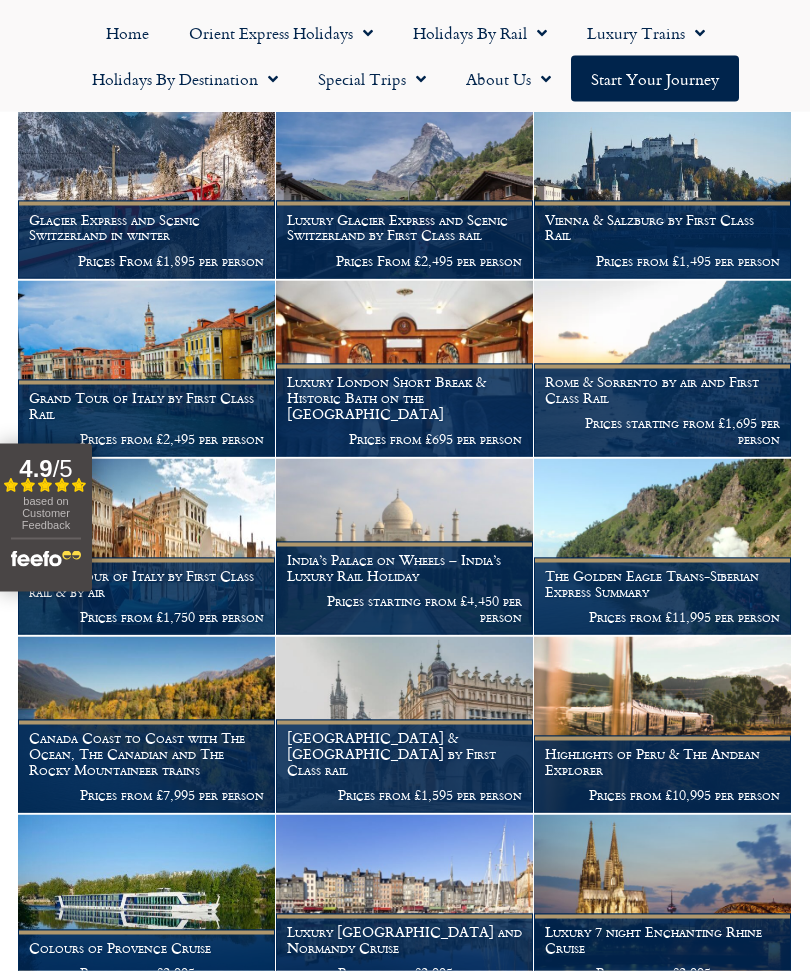 scroll, scrollTop: 2325, scrollLeft: 0, axis: vertical 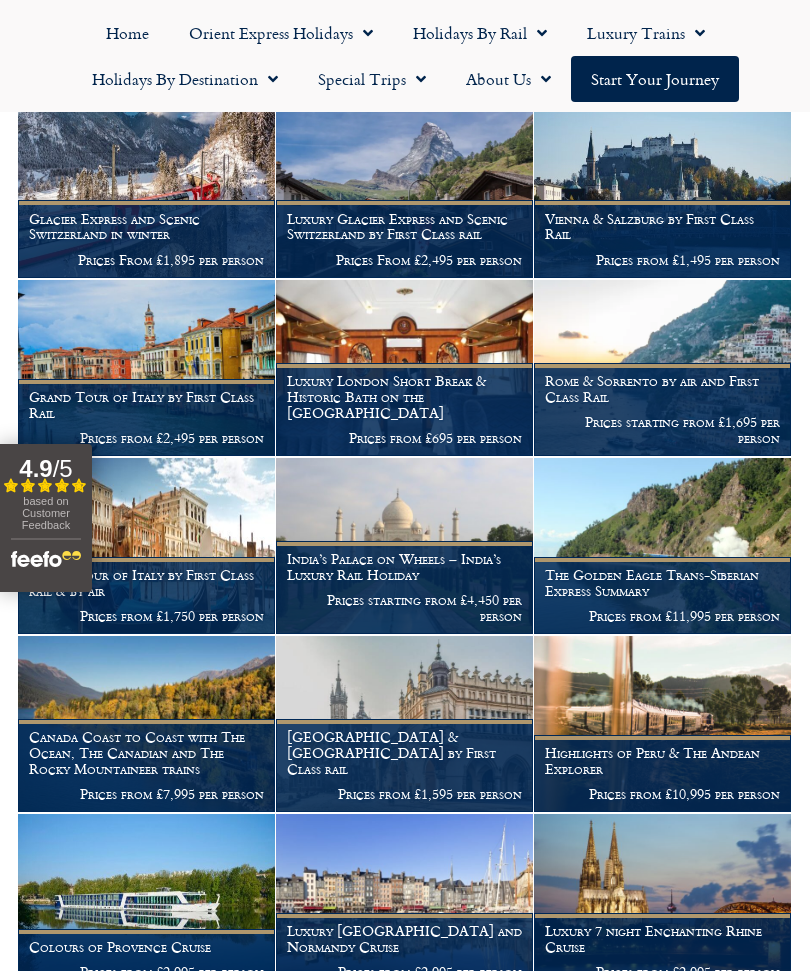 click on "Poland & Germany by First Class rail" at bounding box center (404, 752) 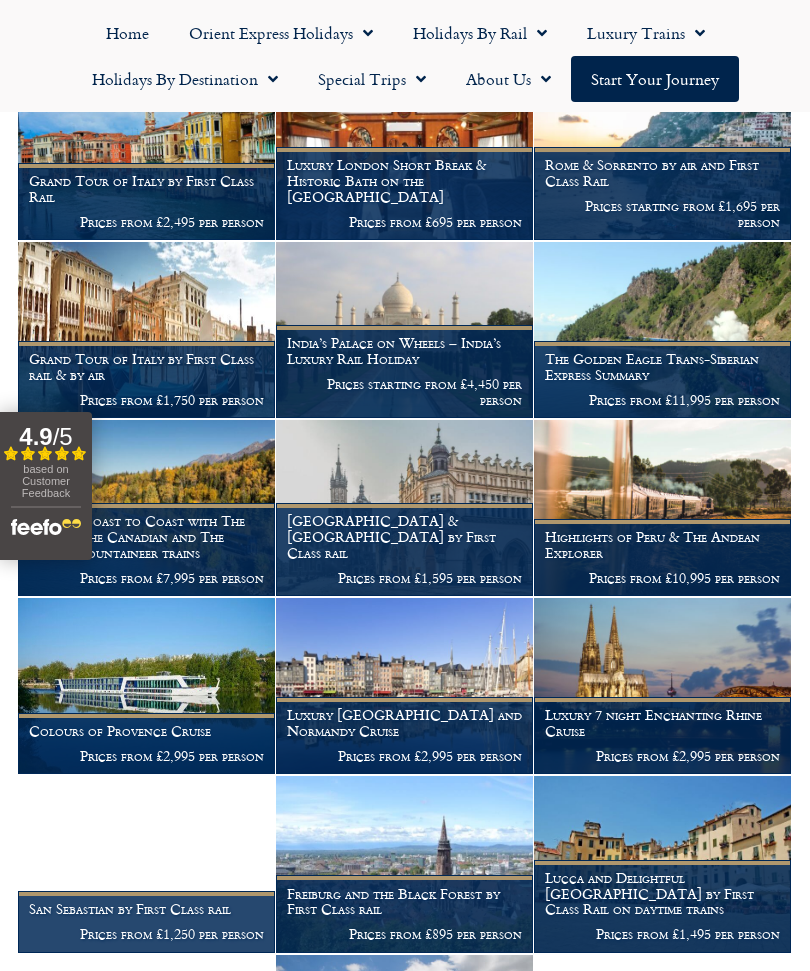 scroll, scrollTop: 2607, scrollLeft: 0, axis: vertical 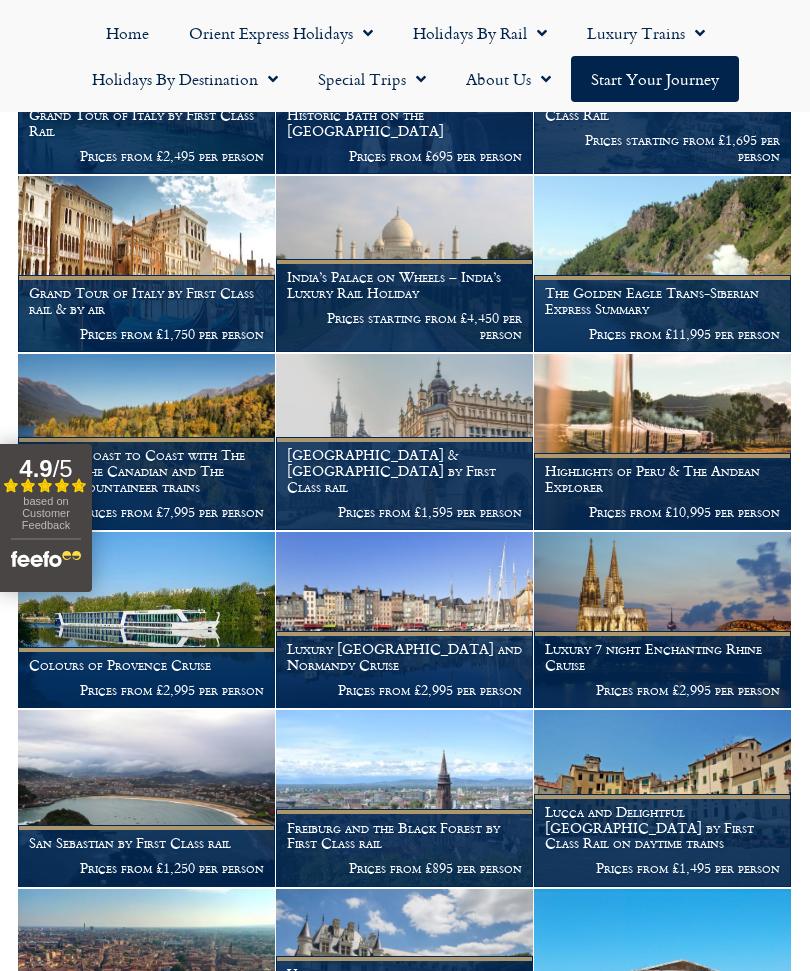 click on "San Sebastian by First Class rail" at bounding box center [146, 843] 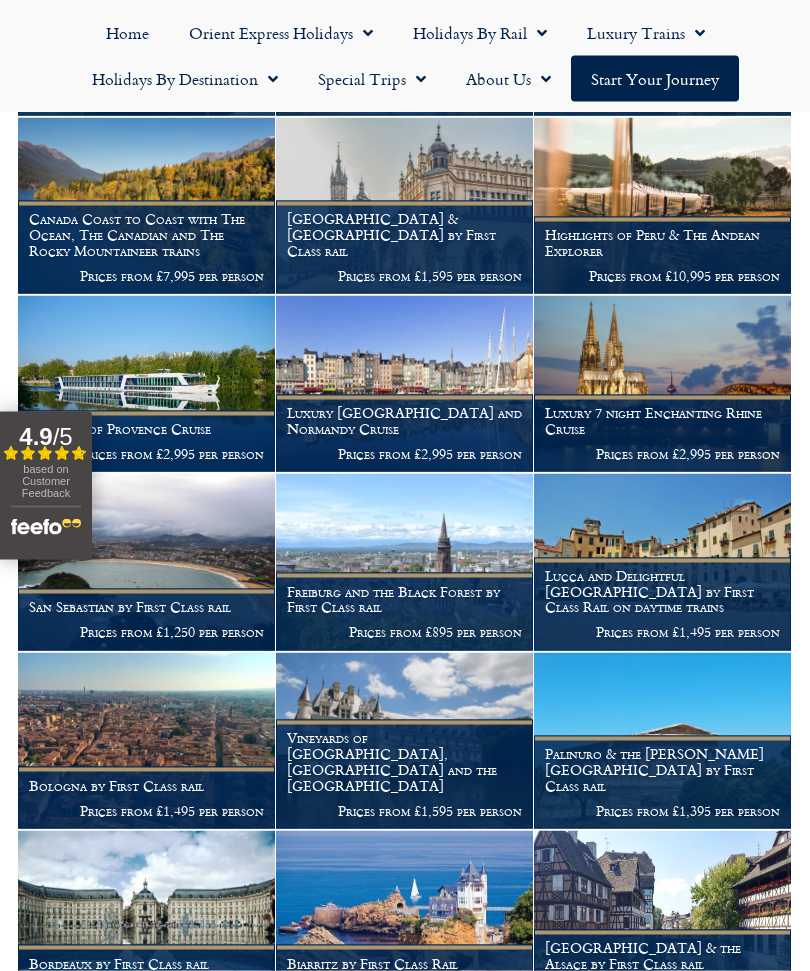 scroll, scrollTop: 2872, scrollLeft: 0, axis: vertical 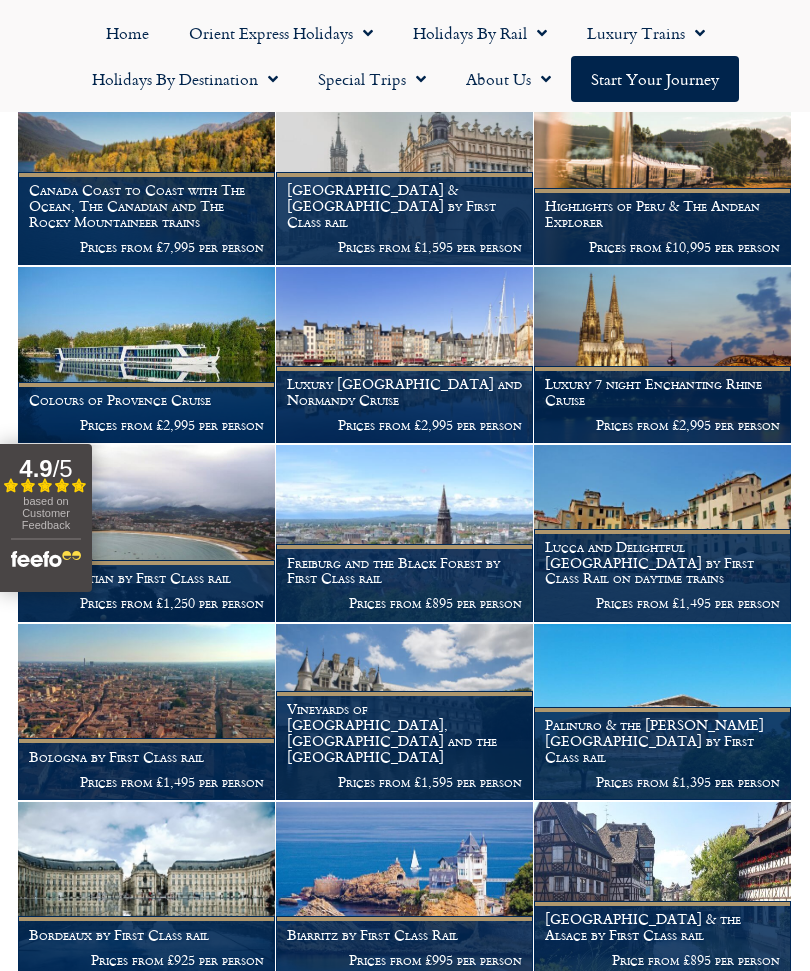 click at bounding box center (146, 712) 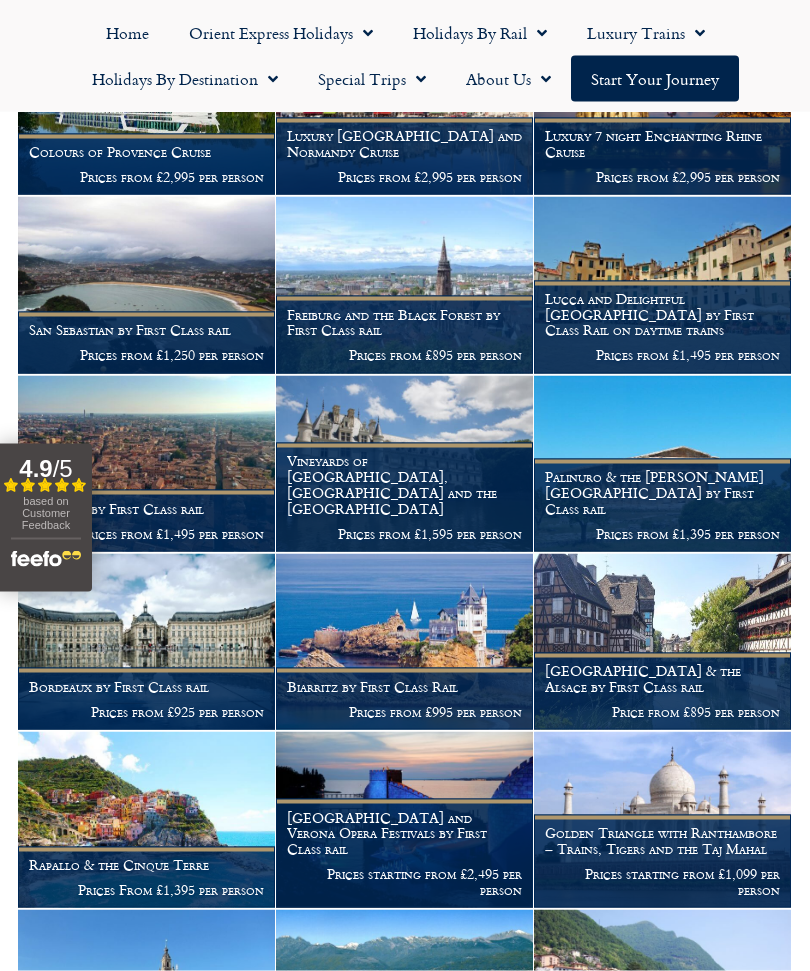 scroll, scrollTop: 3121, scrollLeft: 0, axis: vertical 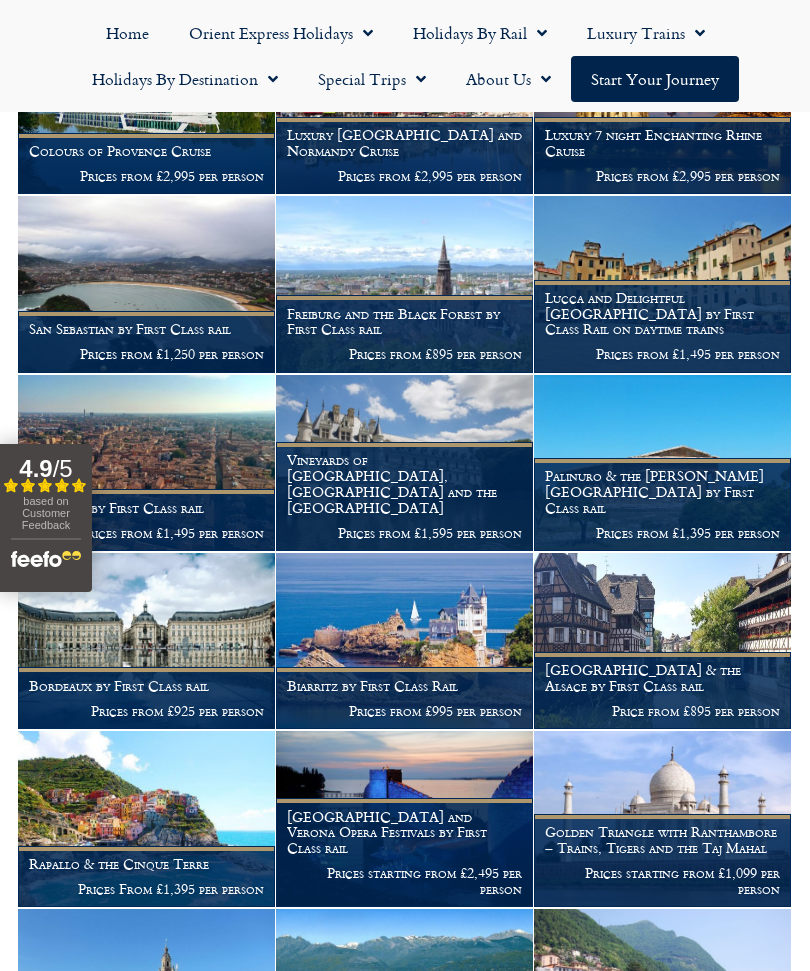 click on "Rapallo & the Cinque Terre
Prices From £1,395 per person" at bounding box center [146, 876] 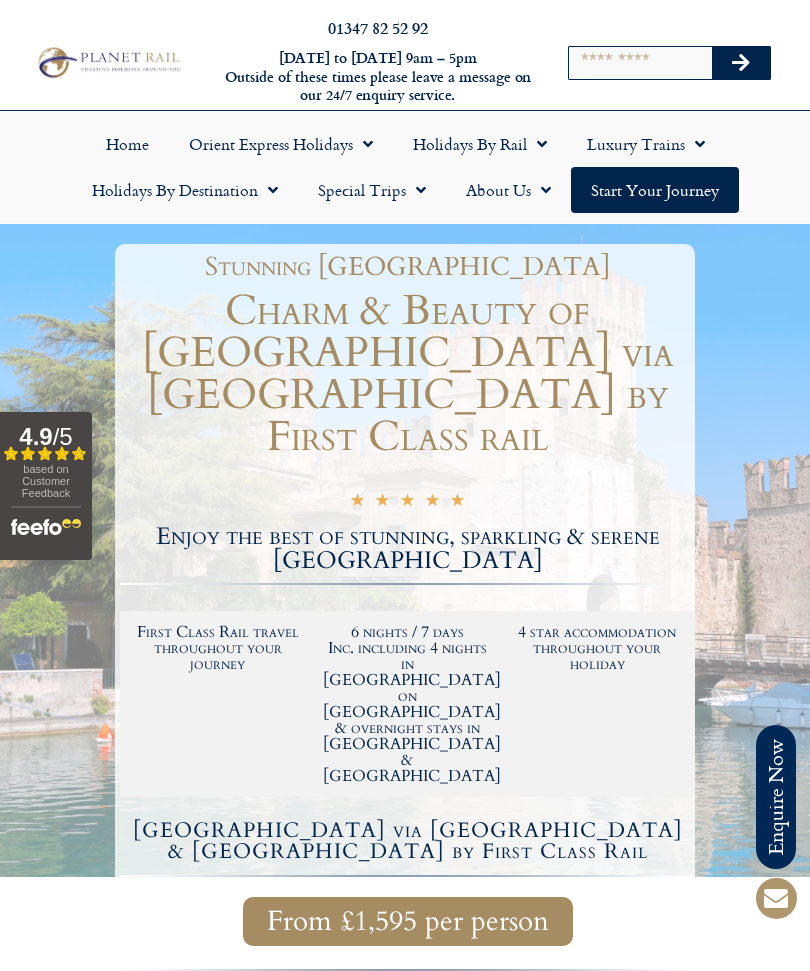 scroll, scrollTop: 0, scrollLeft: 0, axis: both 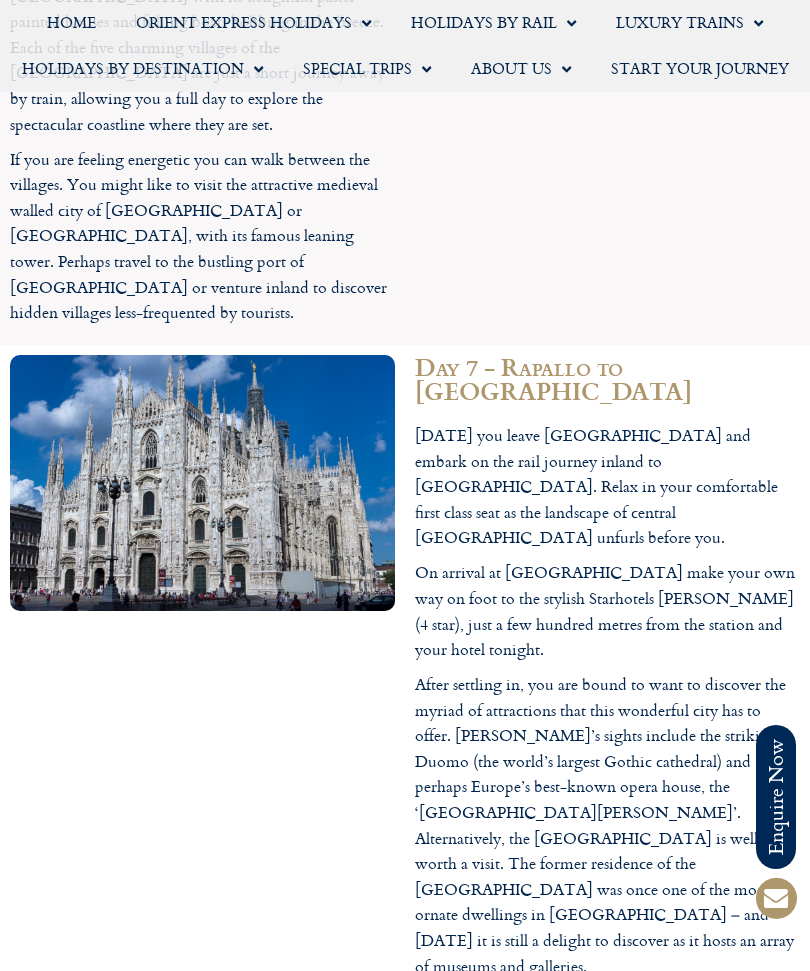 click on "Day 7 - Rapallo to [GEOGRAPHIC_DATA]
[DATE] you leave [GEOGRAPHIC_DATA] and embark on the rail journey inland to [GEOGRAPHIC_DATA]. Relax in your comfortable first class seat as the landscape of central [GEOGRAPHIC_DATA] unfurls before you. On arrival at [GEOGRAPHIC_DATA] make your own way on foot to the stylish Starhotels [PERSON_NAME] (4 star), just a few hundred metres from the station and your hotel tonight. After settling in, you are bound to want to discover the myriad of attractions that this wonderful city has to offer. [PERSON_NAME]’s sights include the striking Duomo (the world’s largest Gothic cathedral) and perhaps Europe’s best-known opera house, the ‘[GEOGRAPHIC_DATA][PERSON_NAME]’. Alternatively, the [GEOGRAPHIC_DATA] is well worth a visit. The former residence of the [GEOGRAPHIC_DATA] was once one of the most ornate dwellings in [GEOGRAPHIC_DATA] – and [DATE] it is still a delight to discover as it hosts an array of museums and galleries." at bounding box center (607, 779) 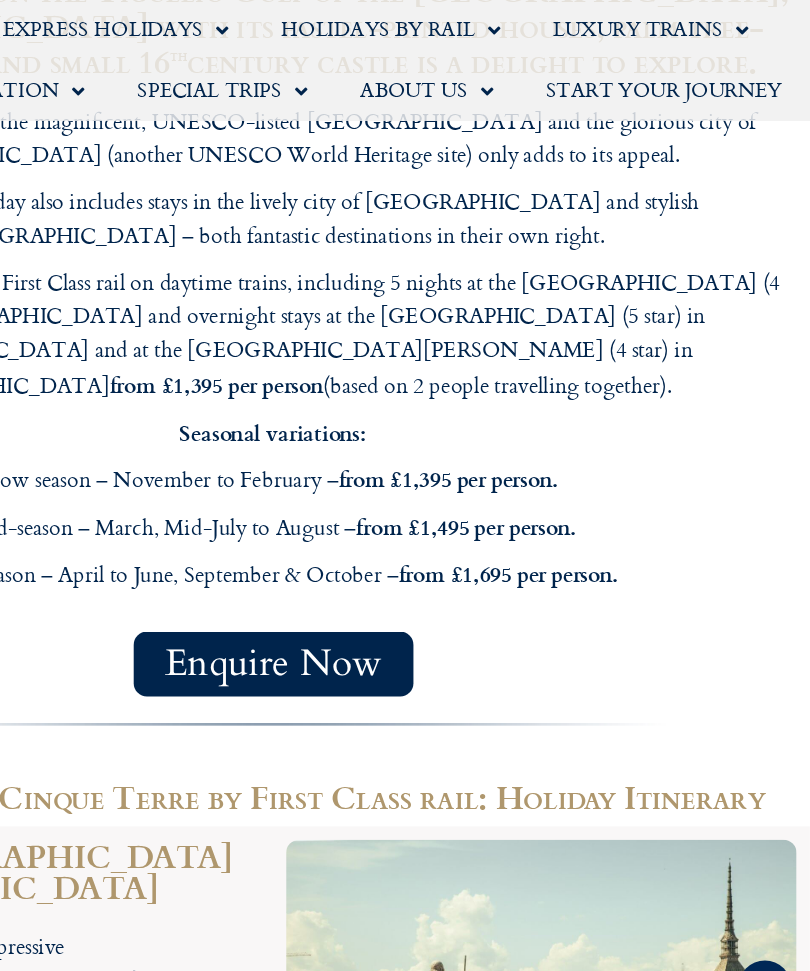 scroll, scrollTop: 1689, scrollLeft: 0, axis: vertical 